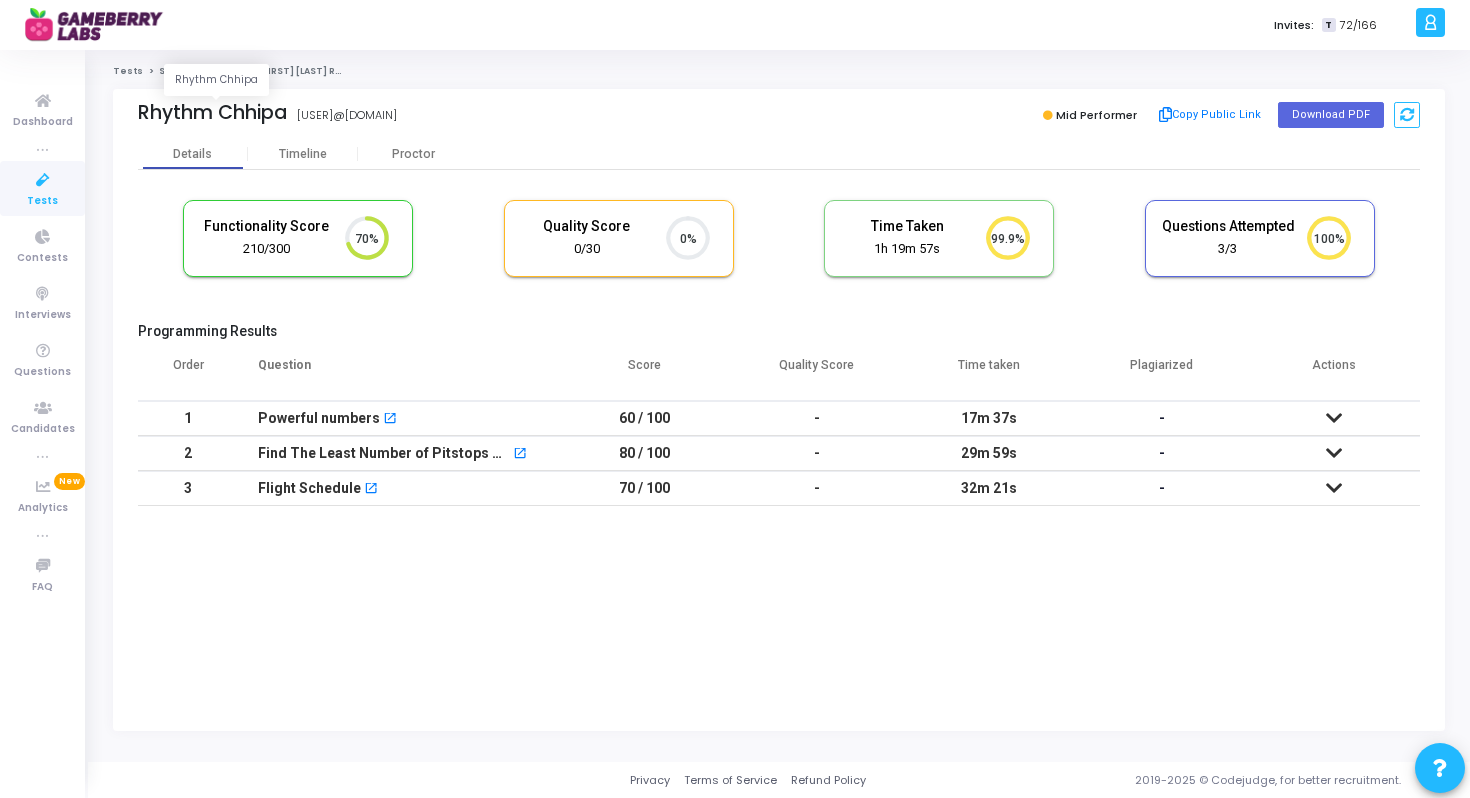 scroll, scrollTop: 0, scrollLeft: 0, axis: both 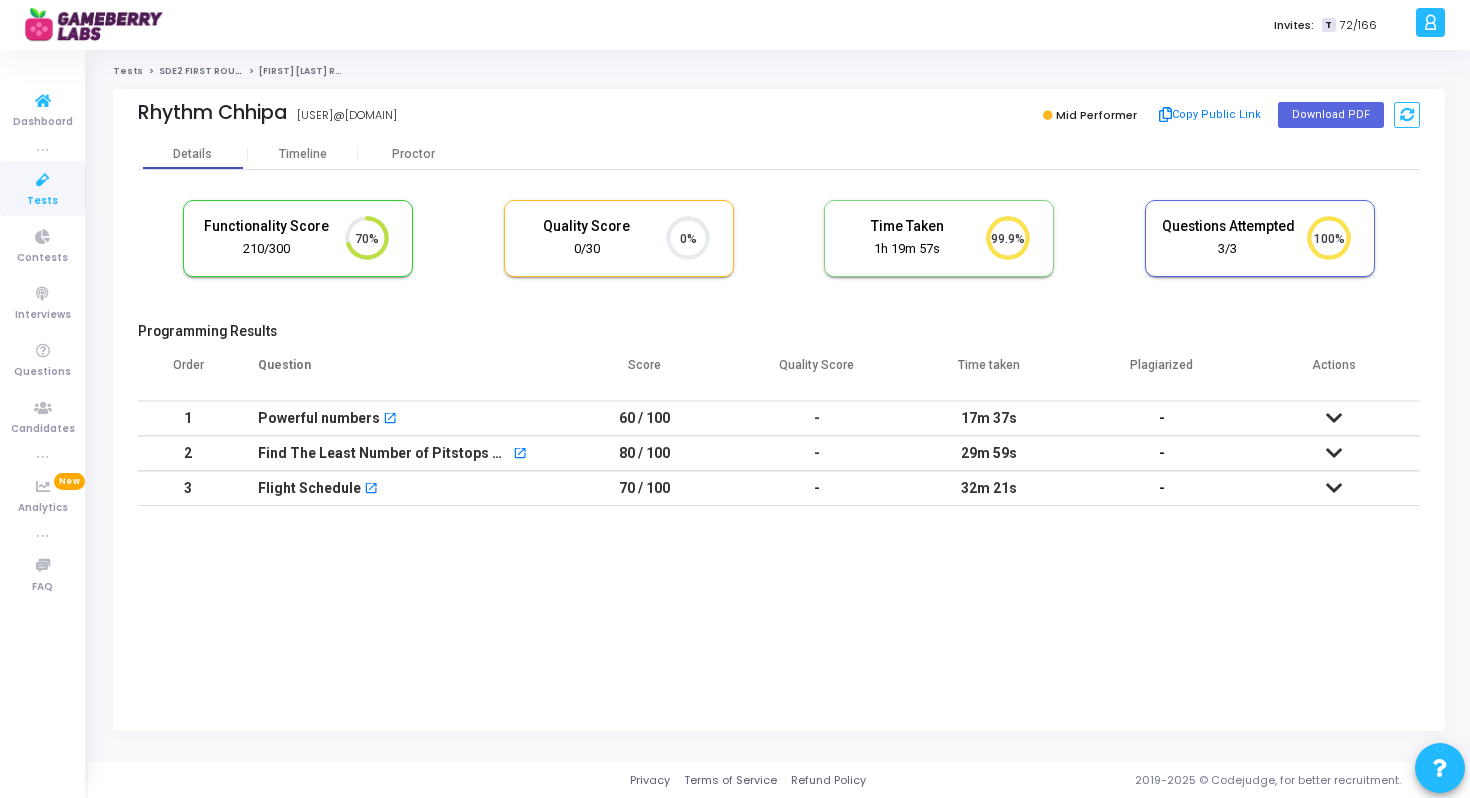 click at bounding box center (43, 180) 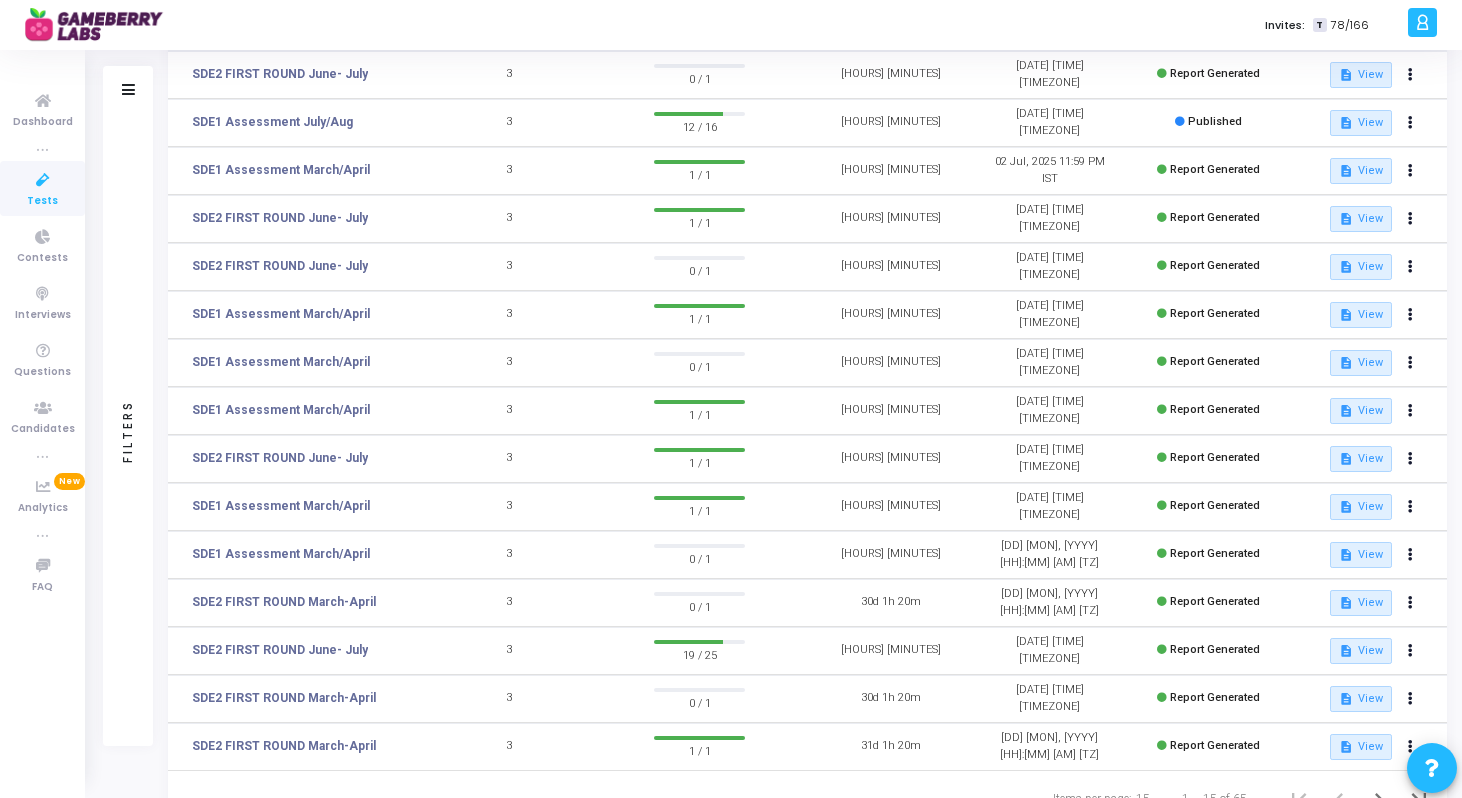 scroll, scrollTop: 266, scrollLeft: 0, axis: vertical 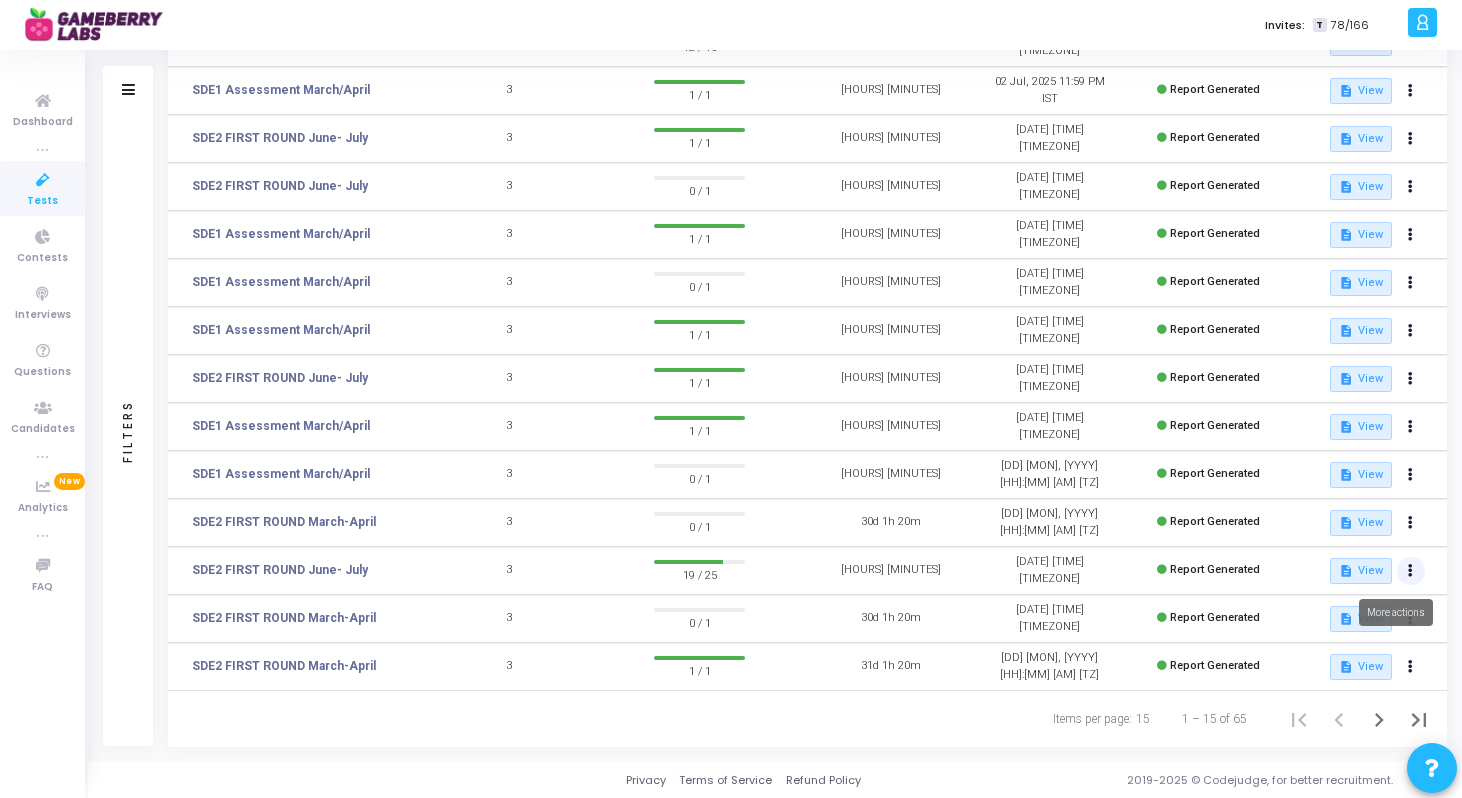 click 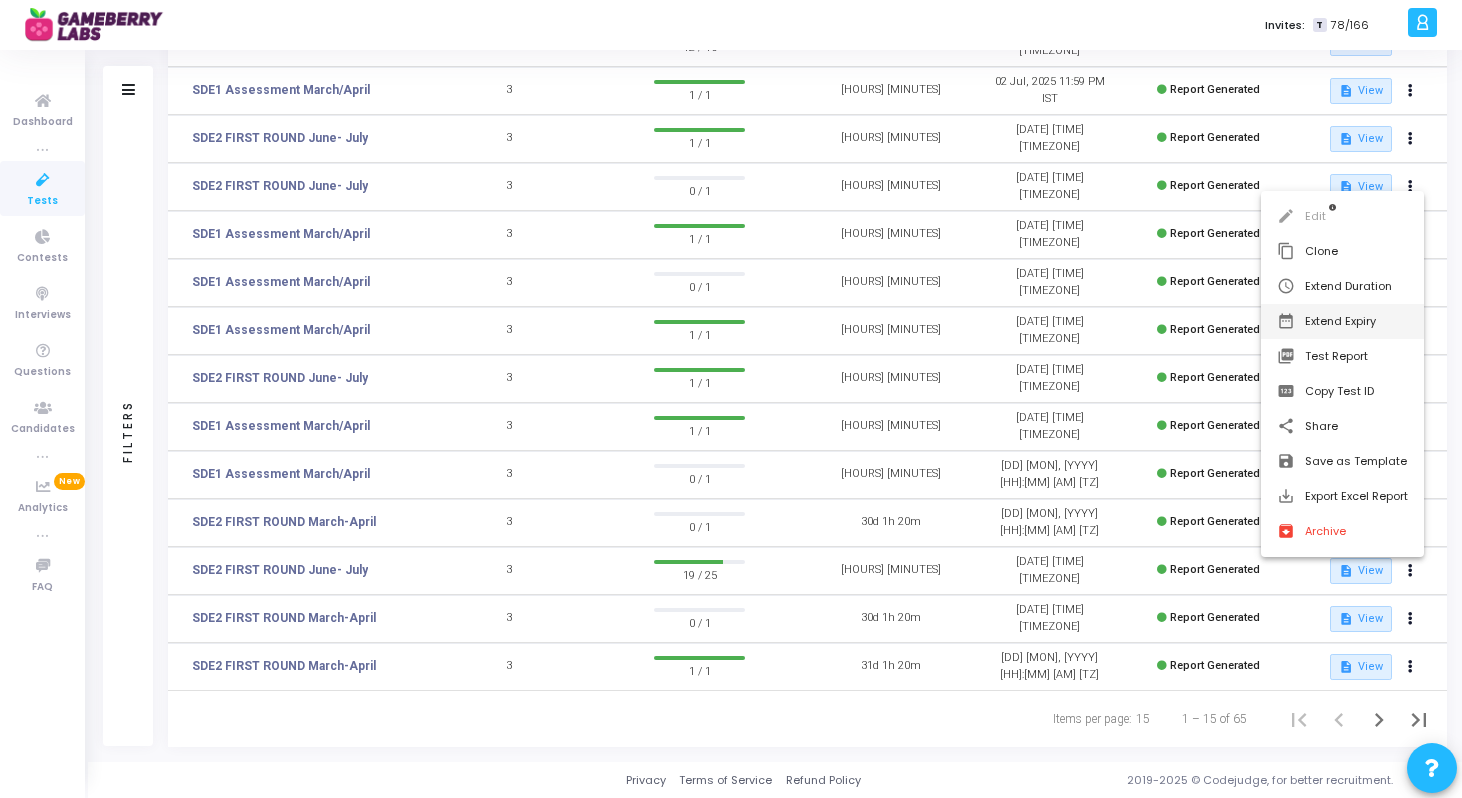 click on "date_range  Extend Expiry" at bounding box center [1342, 321] 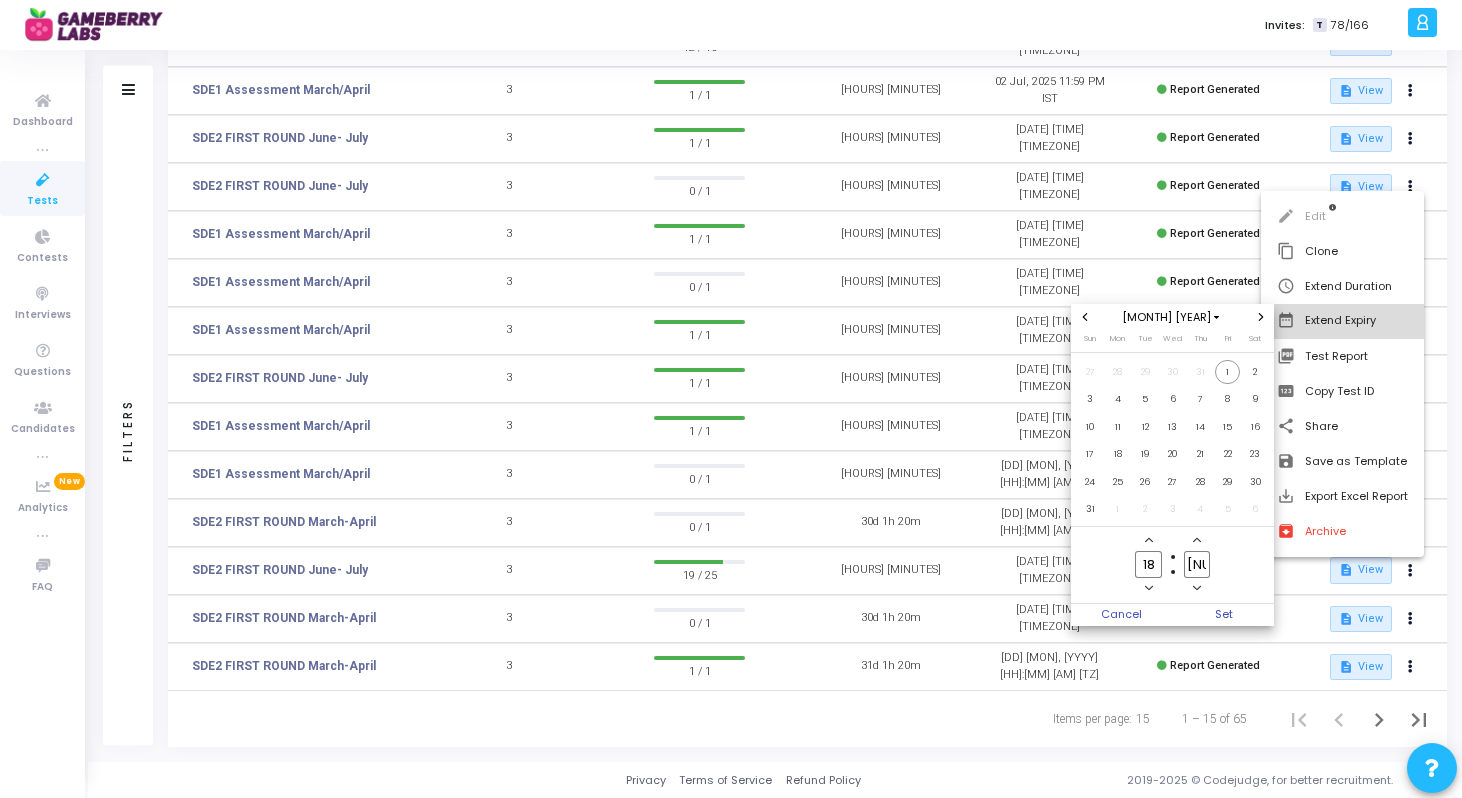 scroll, scrollTop: 0, scrollLeft: 0, axis: both 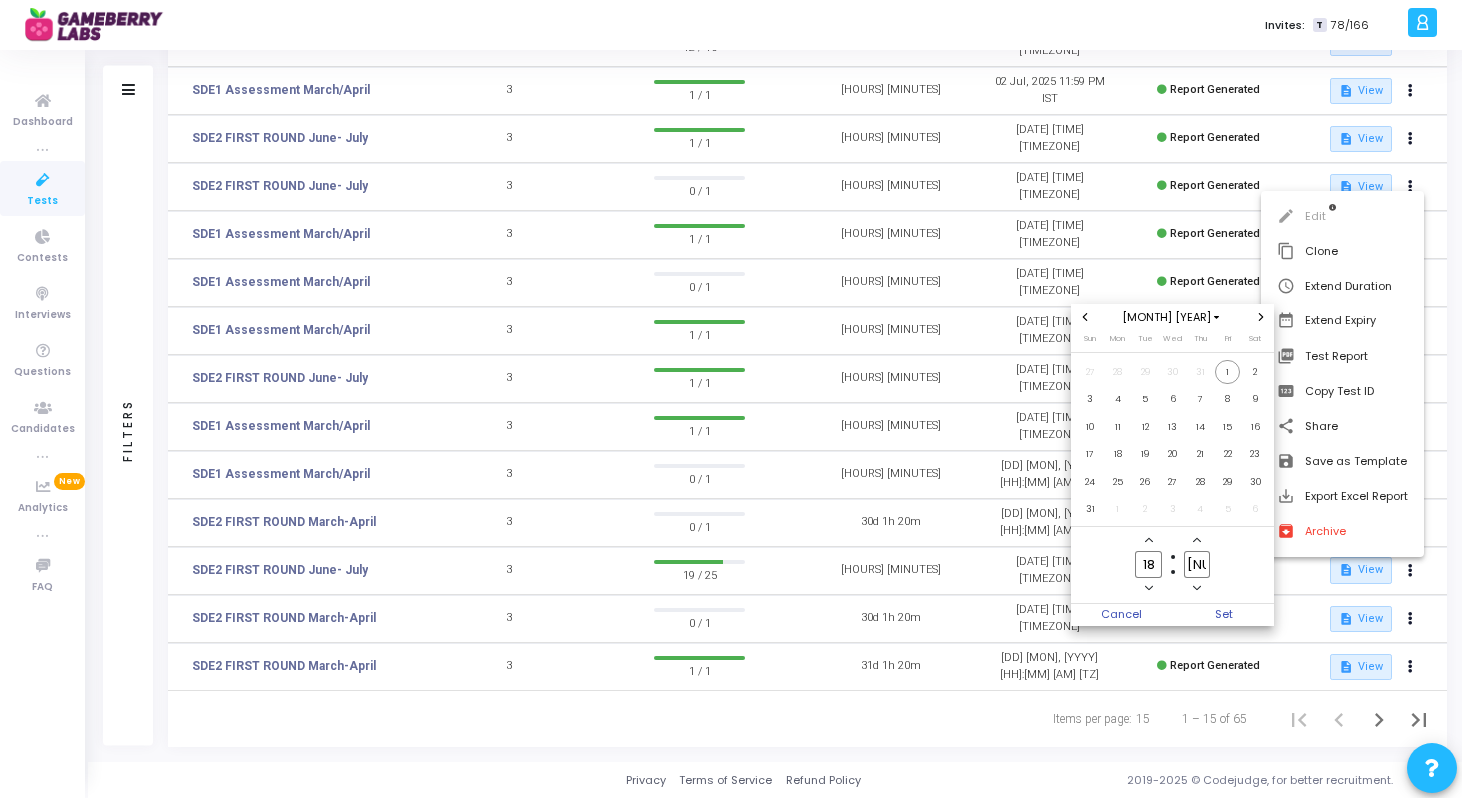 click 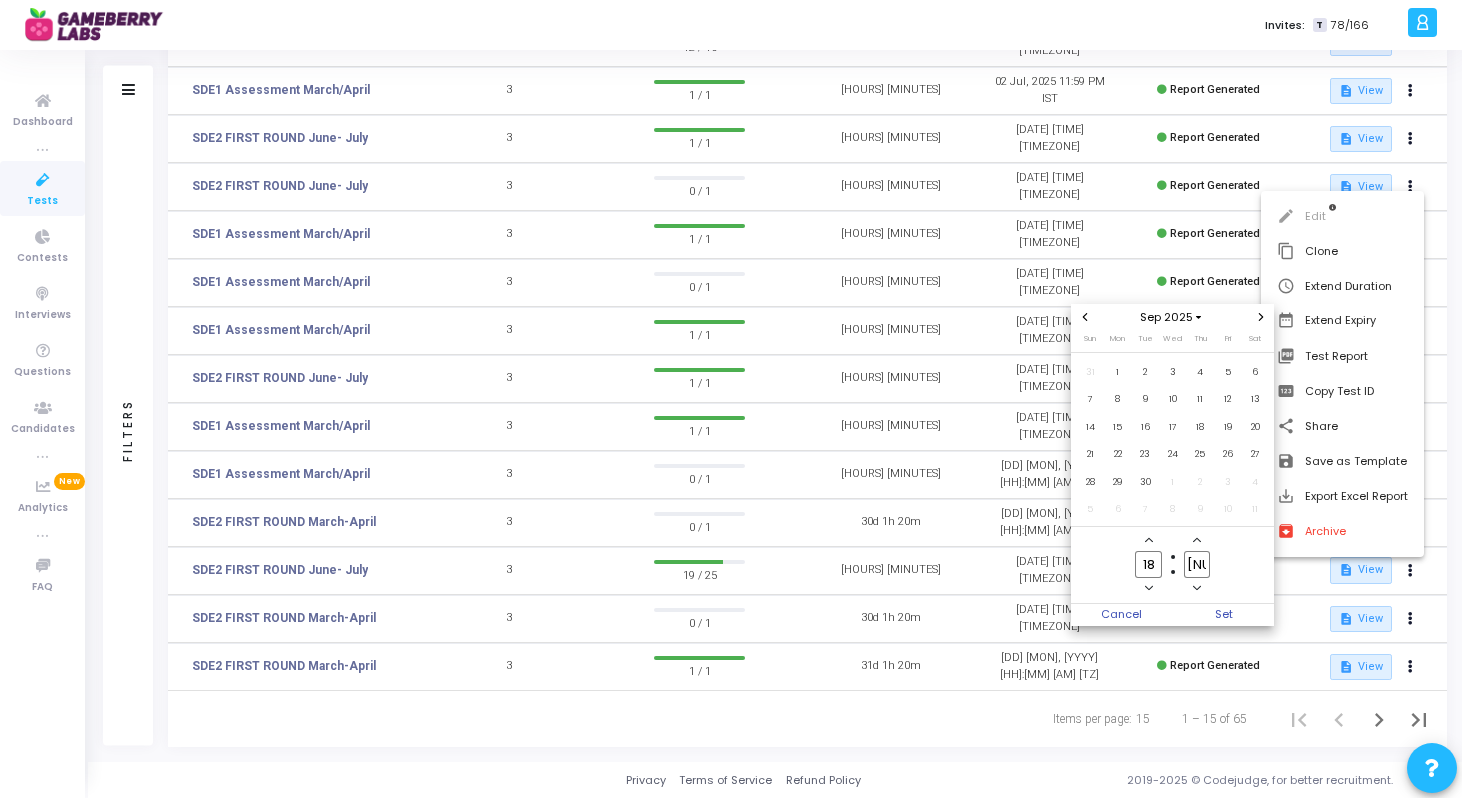 click 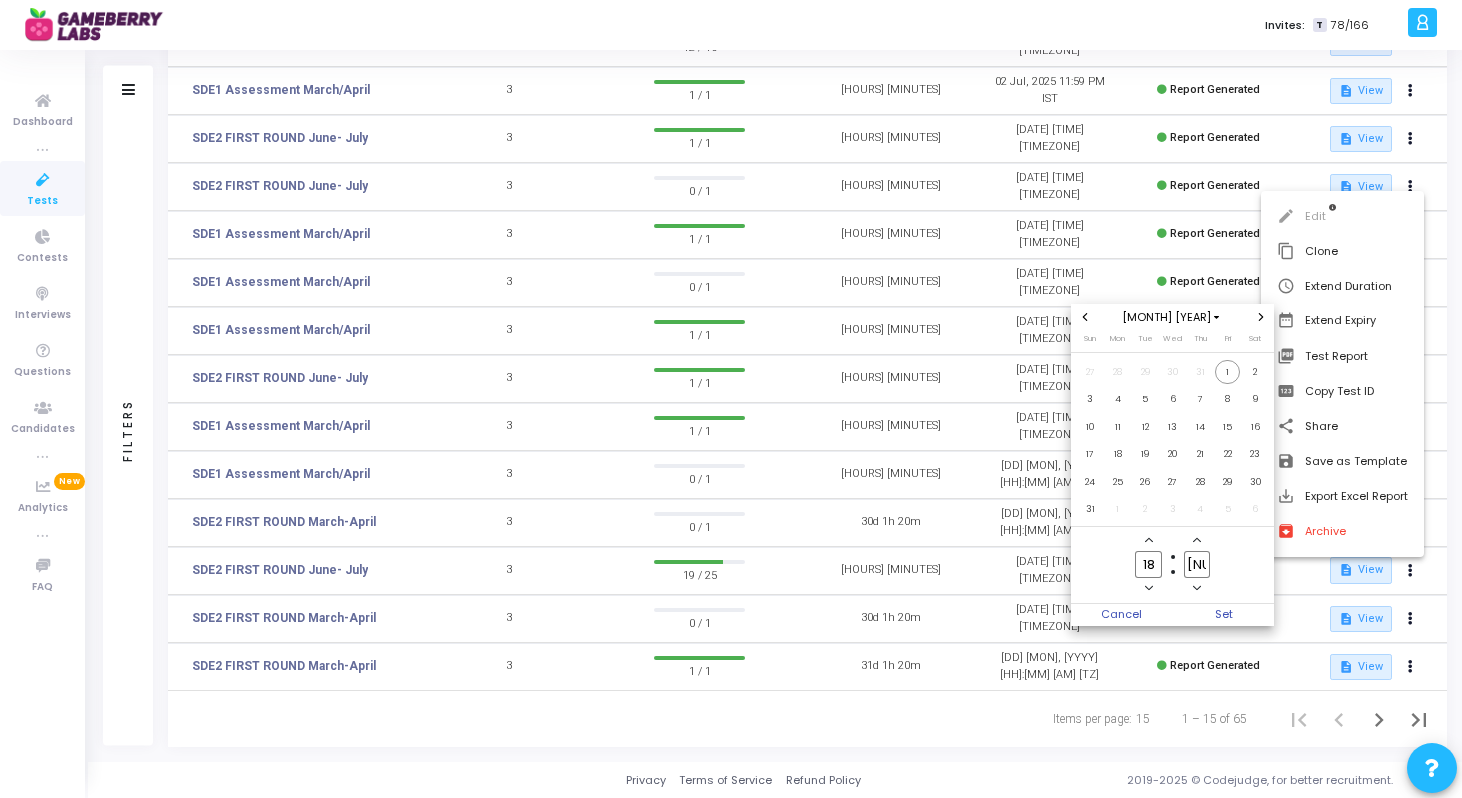 click at bounding box center [731, 399] 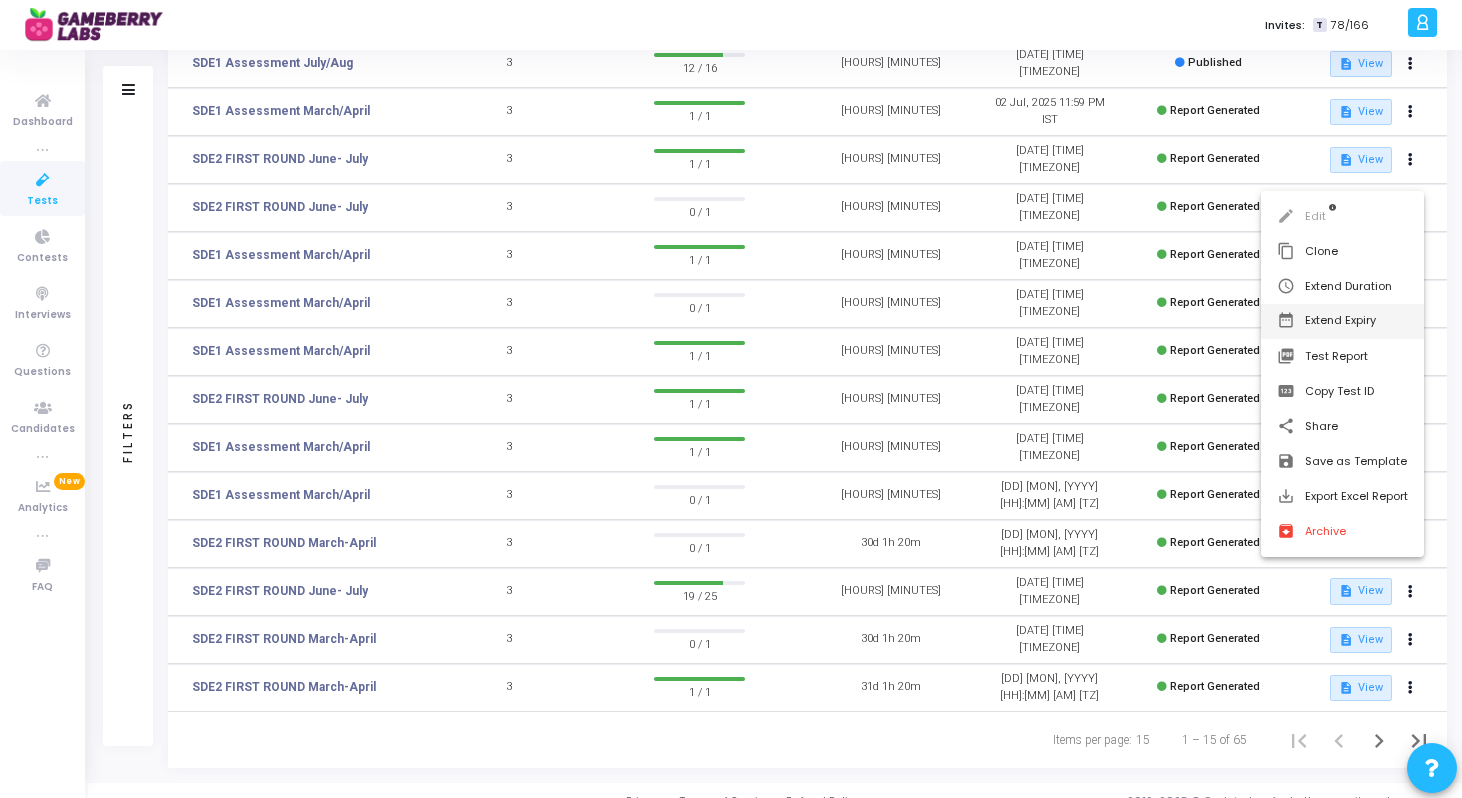 scroll, scrollTop: 266, scrollLeft: 0, axis: vertical 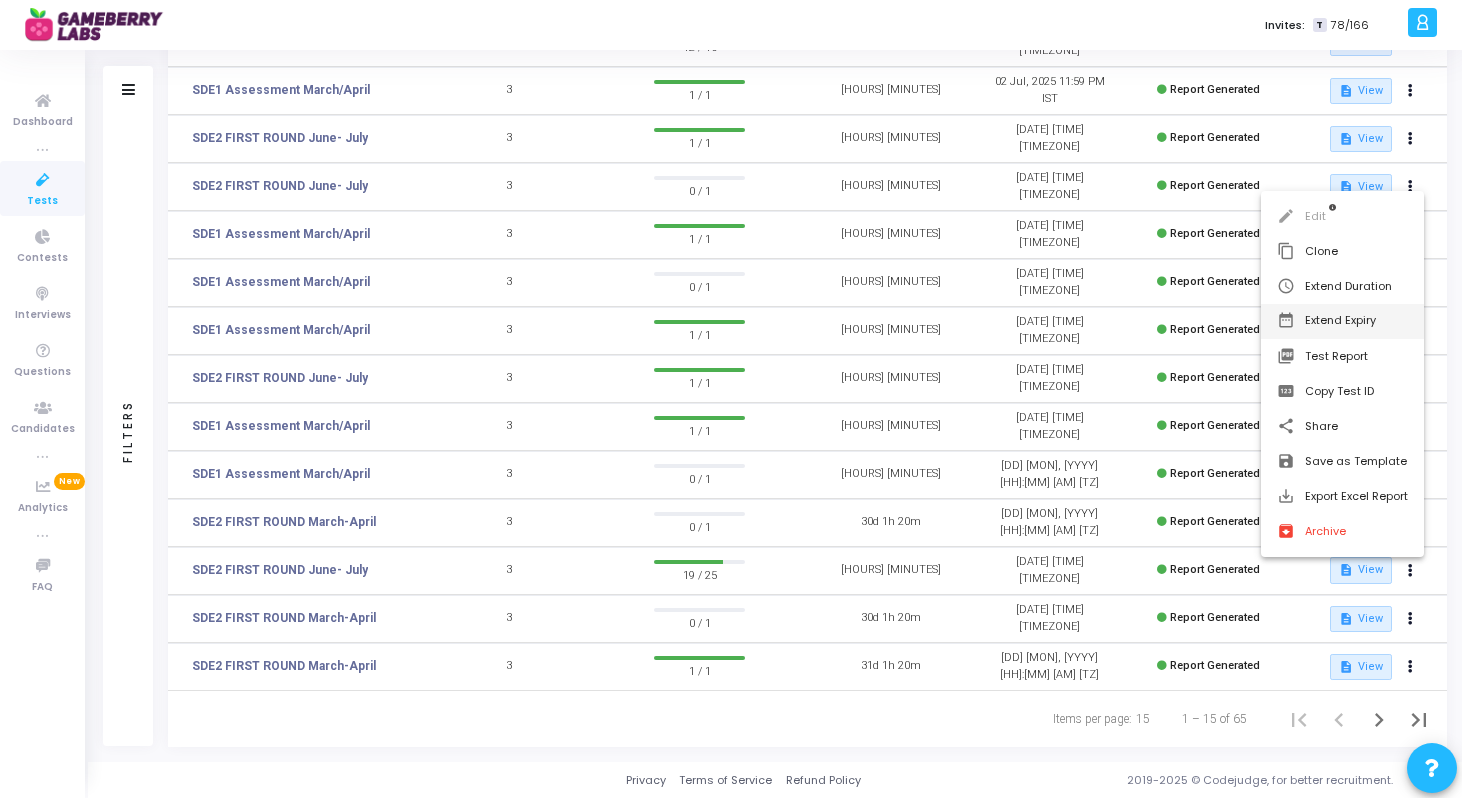 click at bounding box center (731, 399) 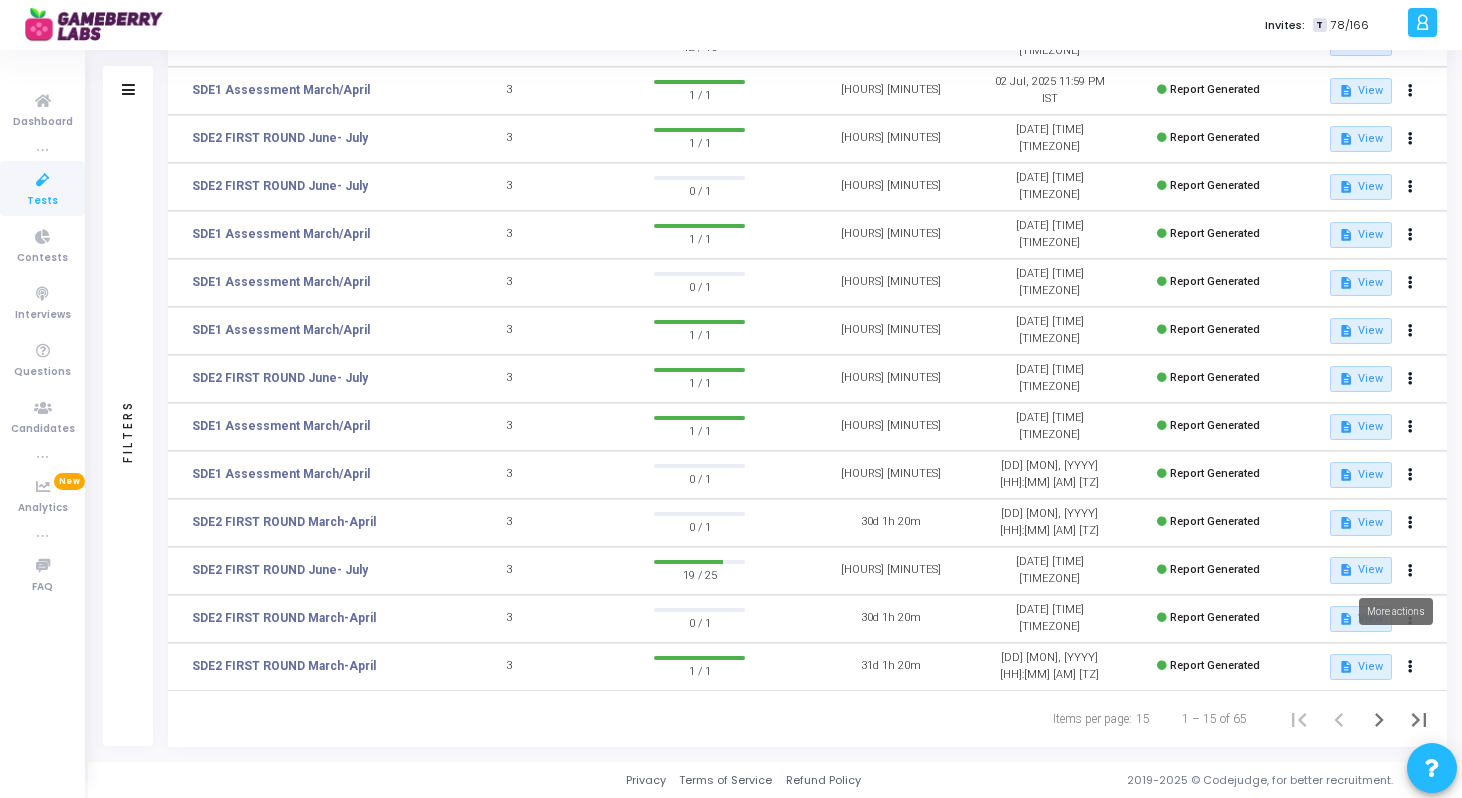 click 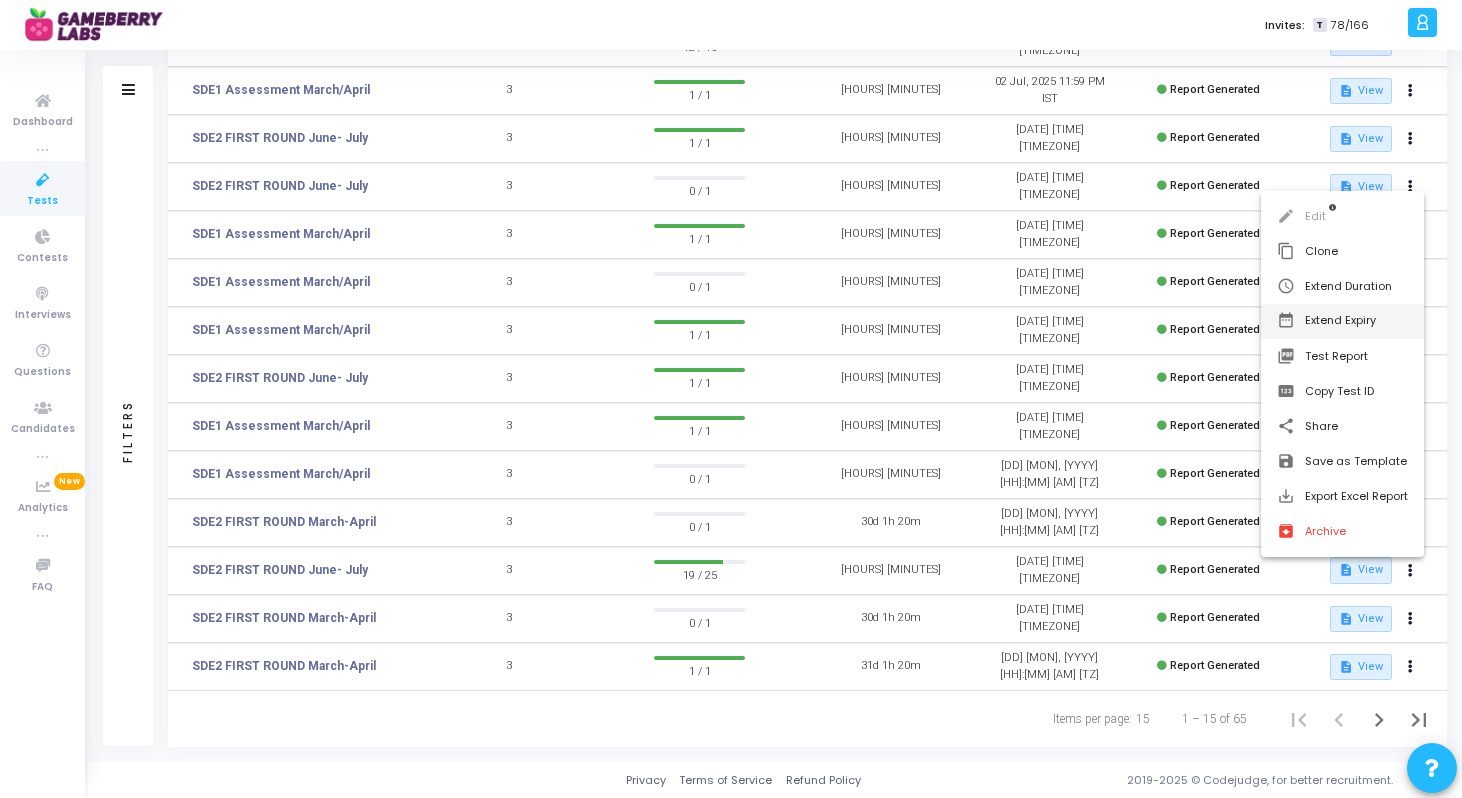 click on "date_range  Extend Expiry" at bounding box center (1342, 321) 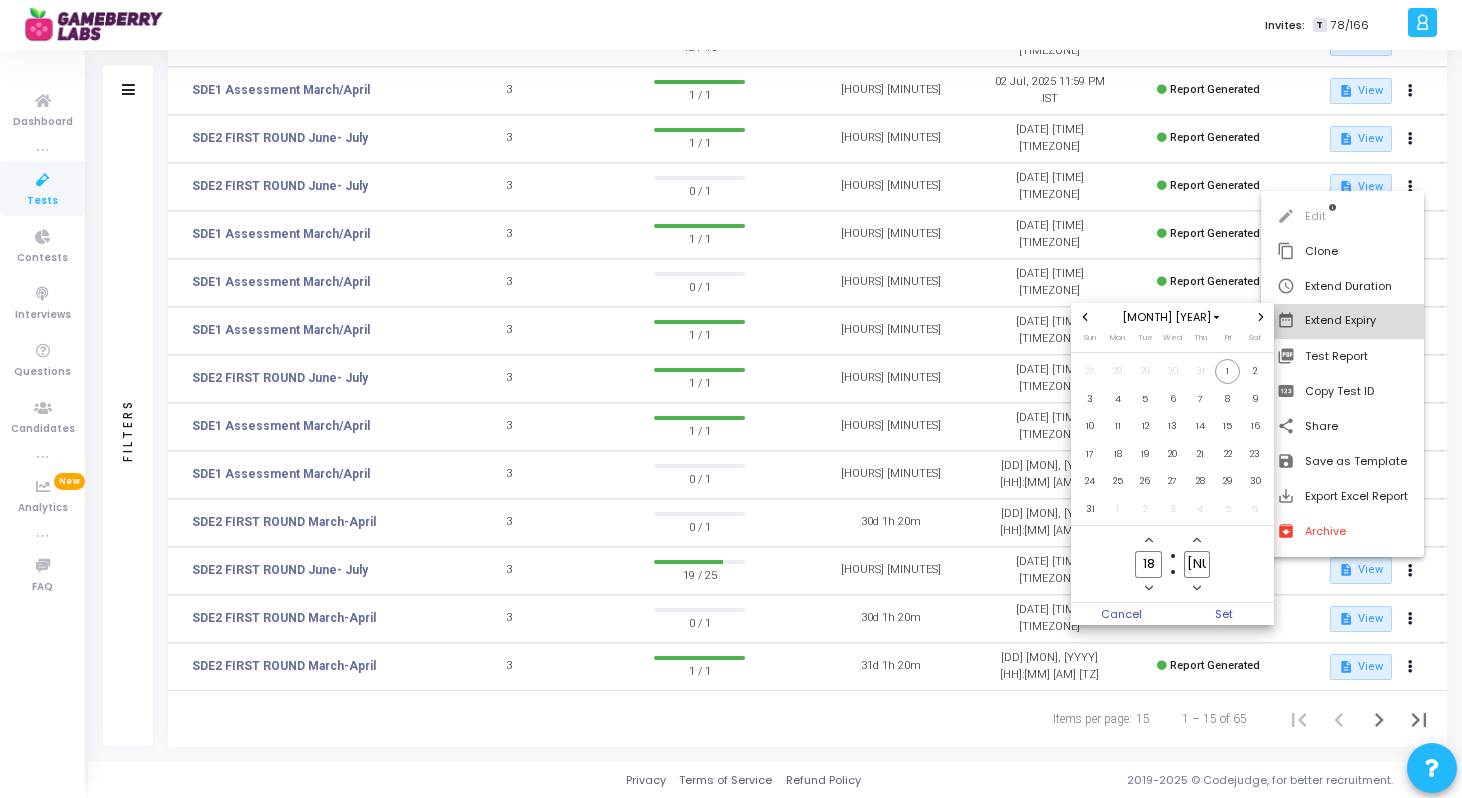 scroll, scrollTop: 0, scrollLeft: 0, axis: both 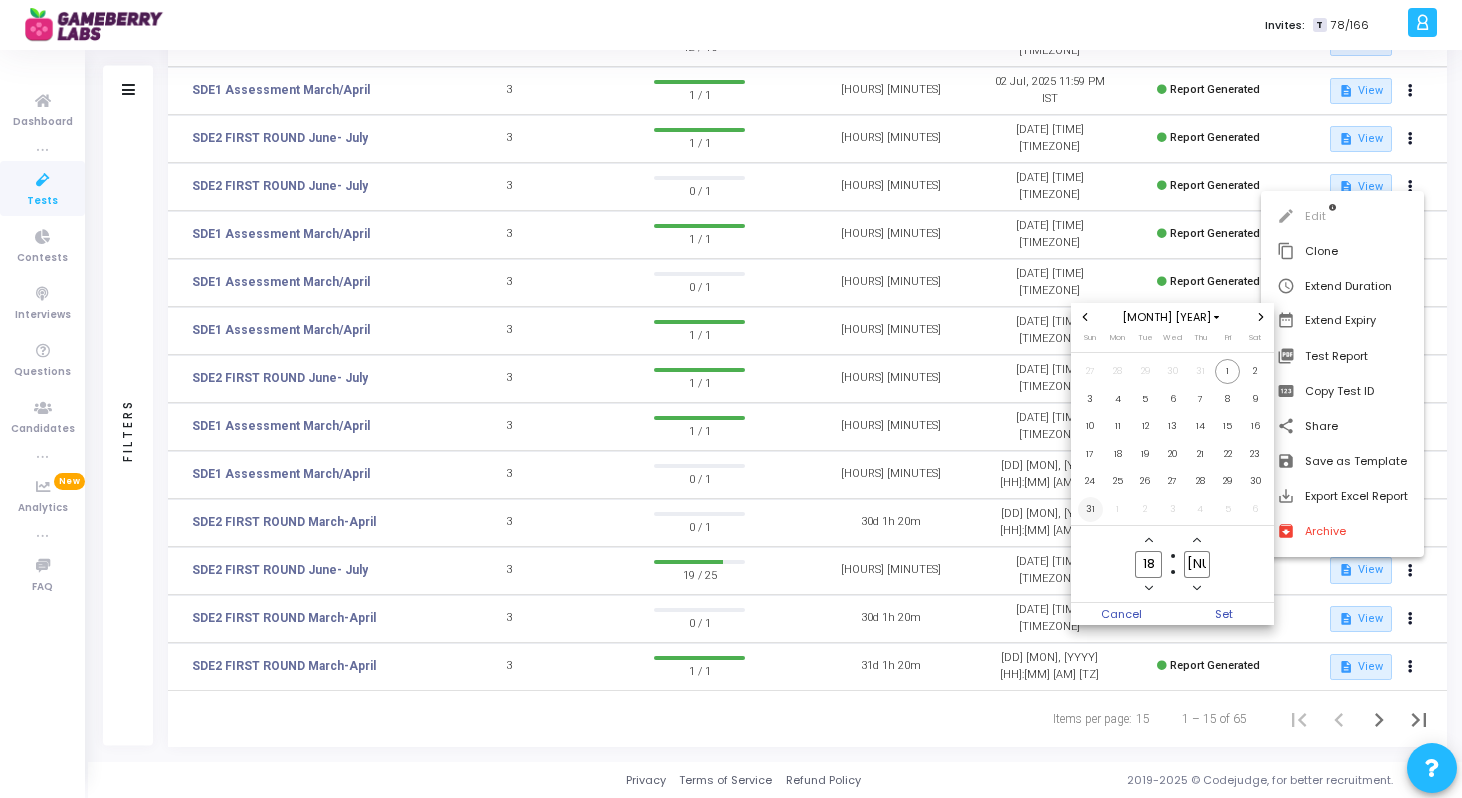 click on "31" at bounding box center [1090, 509] 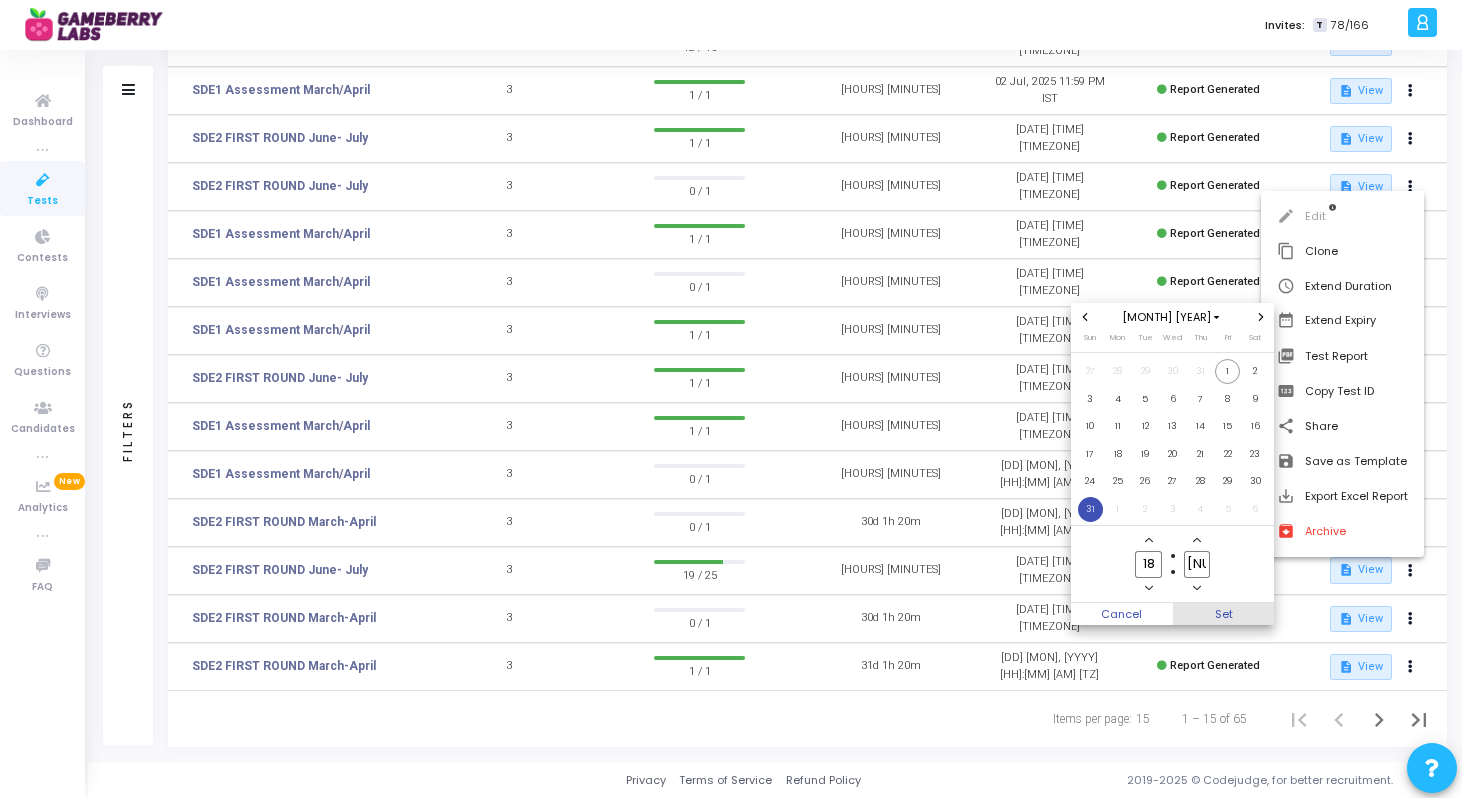 click on "Set" at bounding box center [1224, 614] 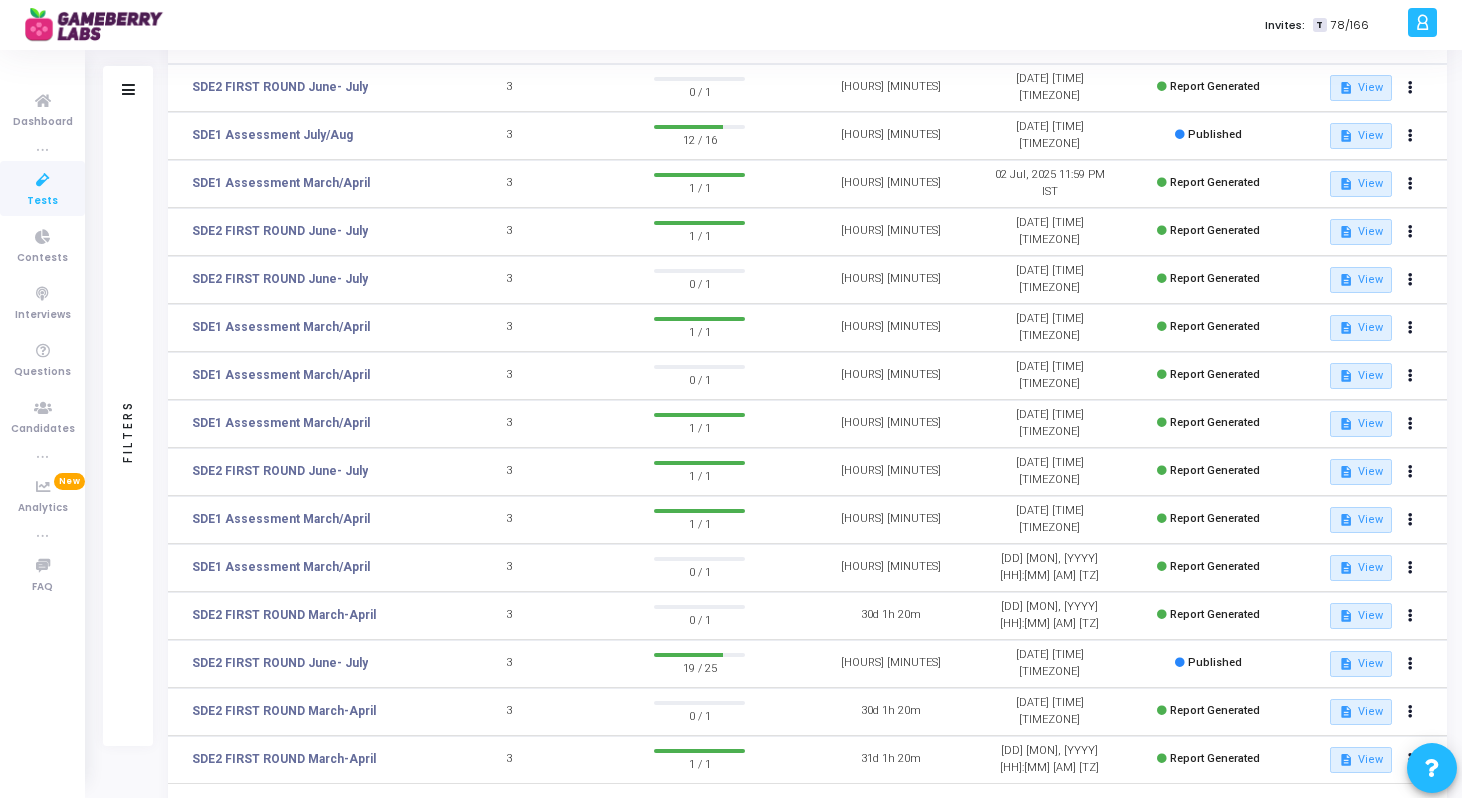 scroll, scrollTop: 266, scrollLeft: 0, axis: vertical 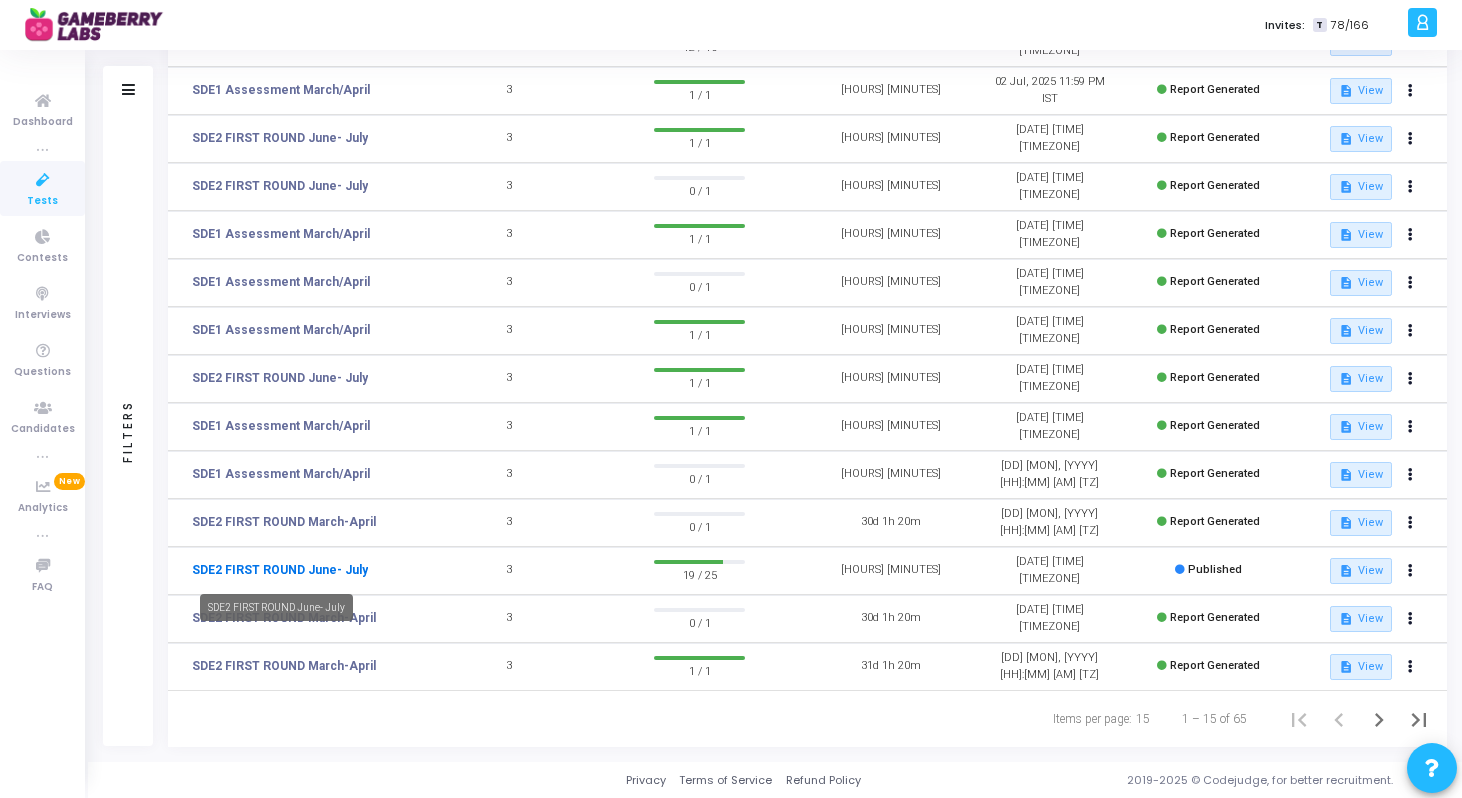 click on "[TEXT] [TEXT] [TEXT] [TEXT]" 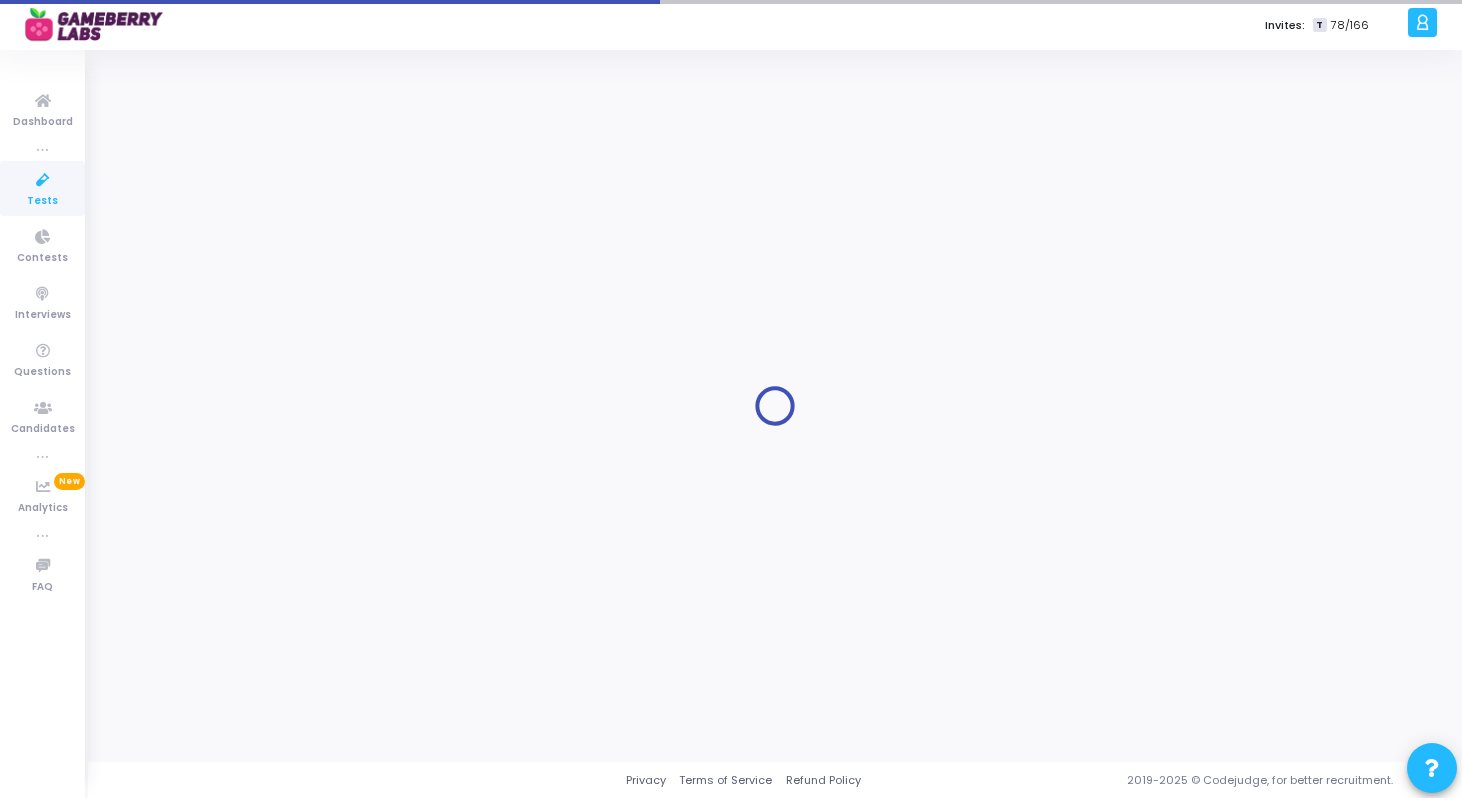 scroll, scrollTop: 0, scrollLeft: 0, axis: both 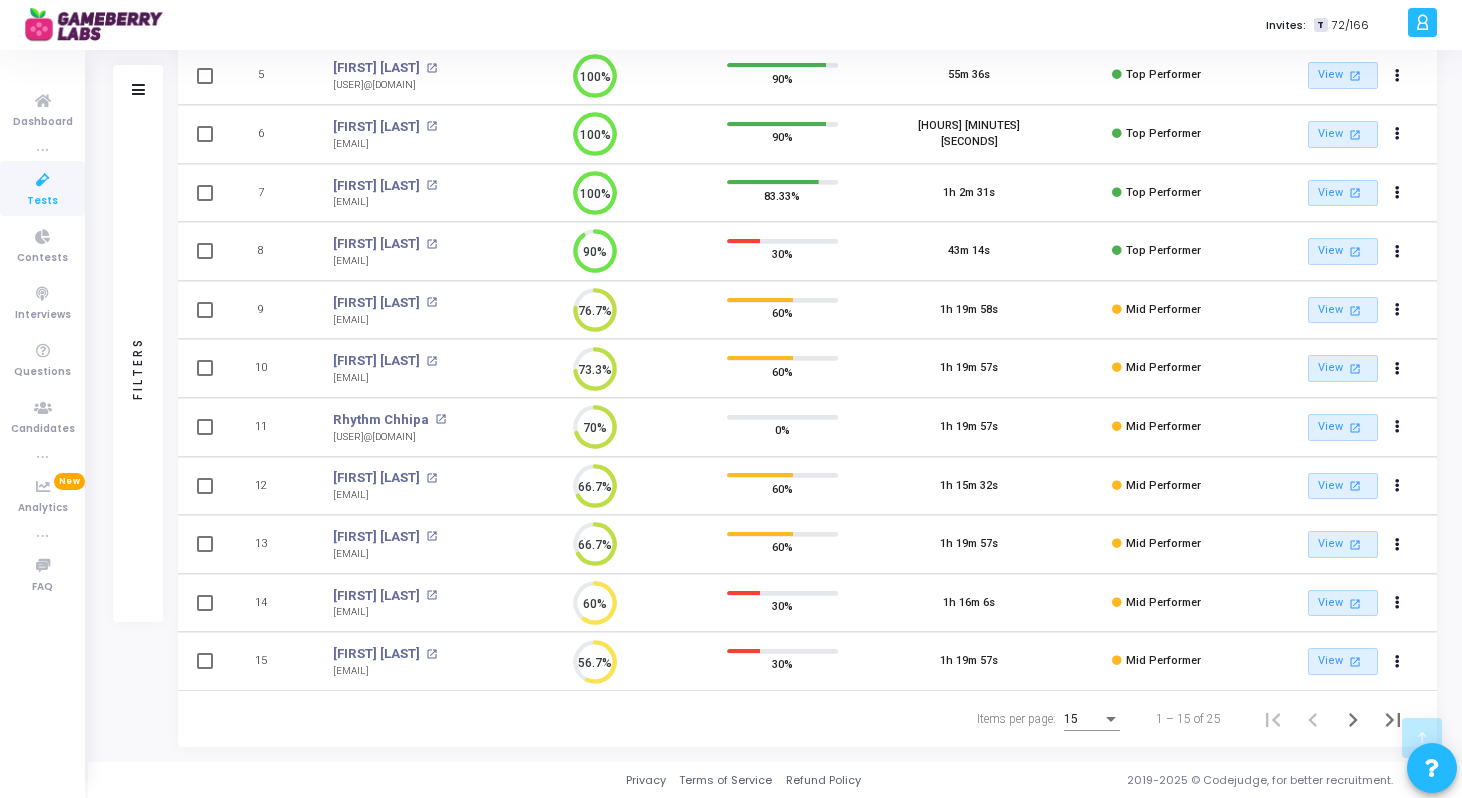 click on "15" at bounding box center [1083, 720] 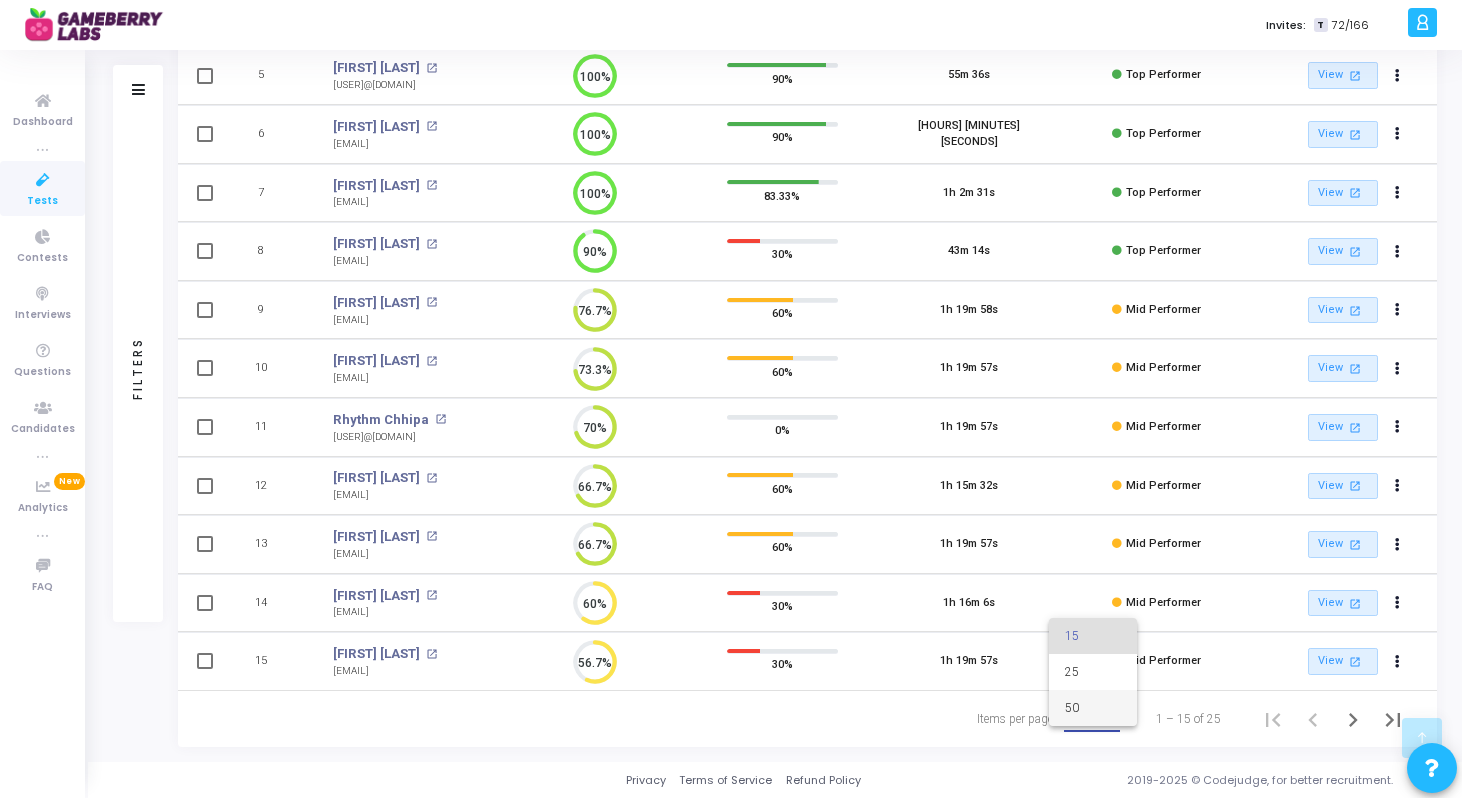 click on "50" at bounding box center [1093, 708] 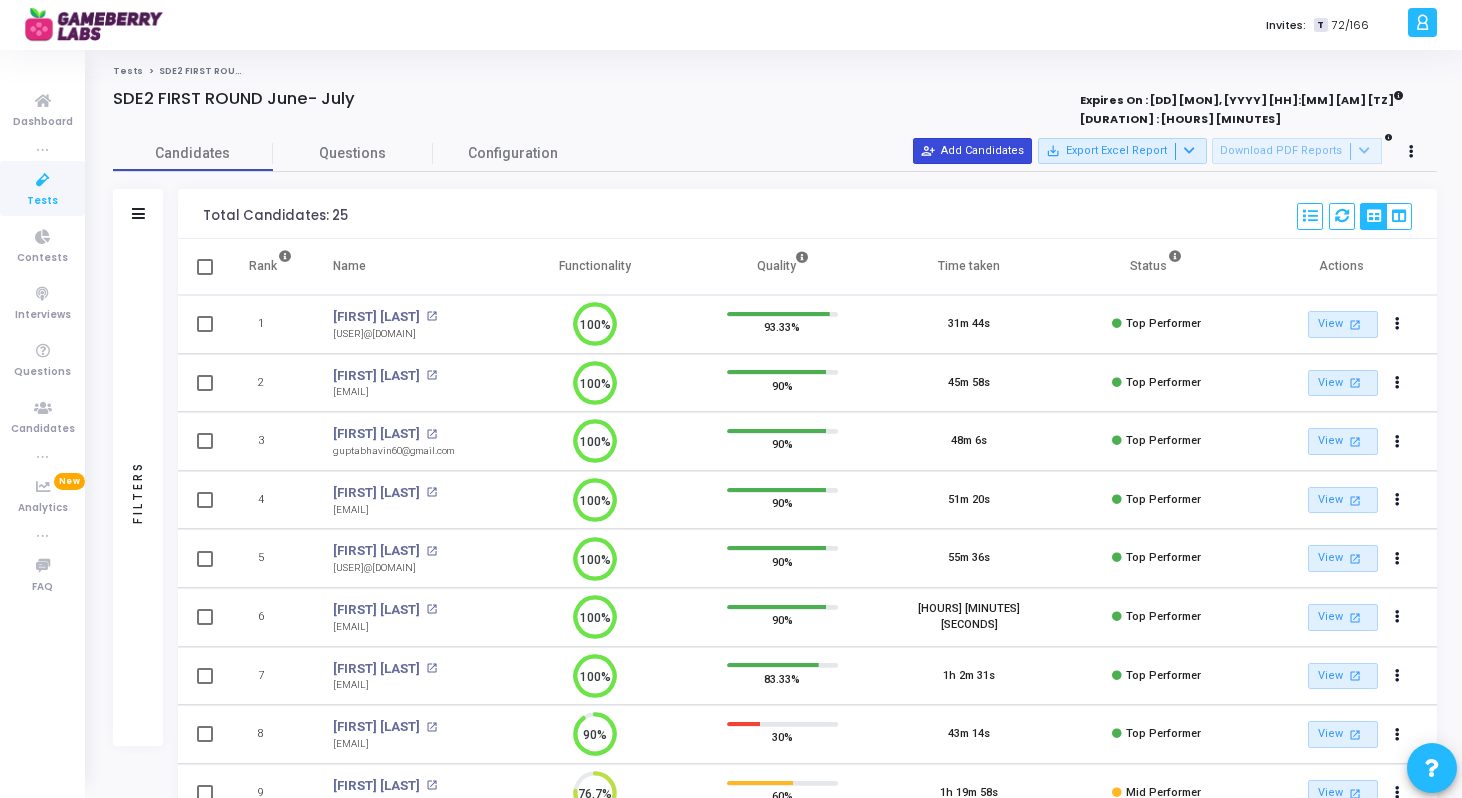 click on "person_add_alt  Add Candidates" at bounding box center (972, 151) 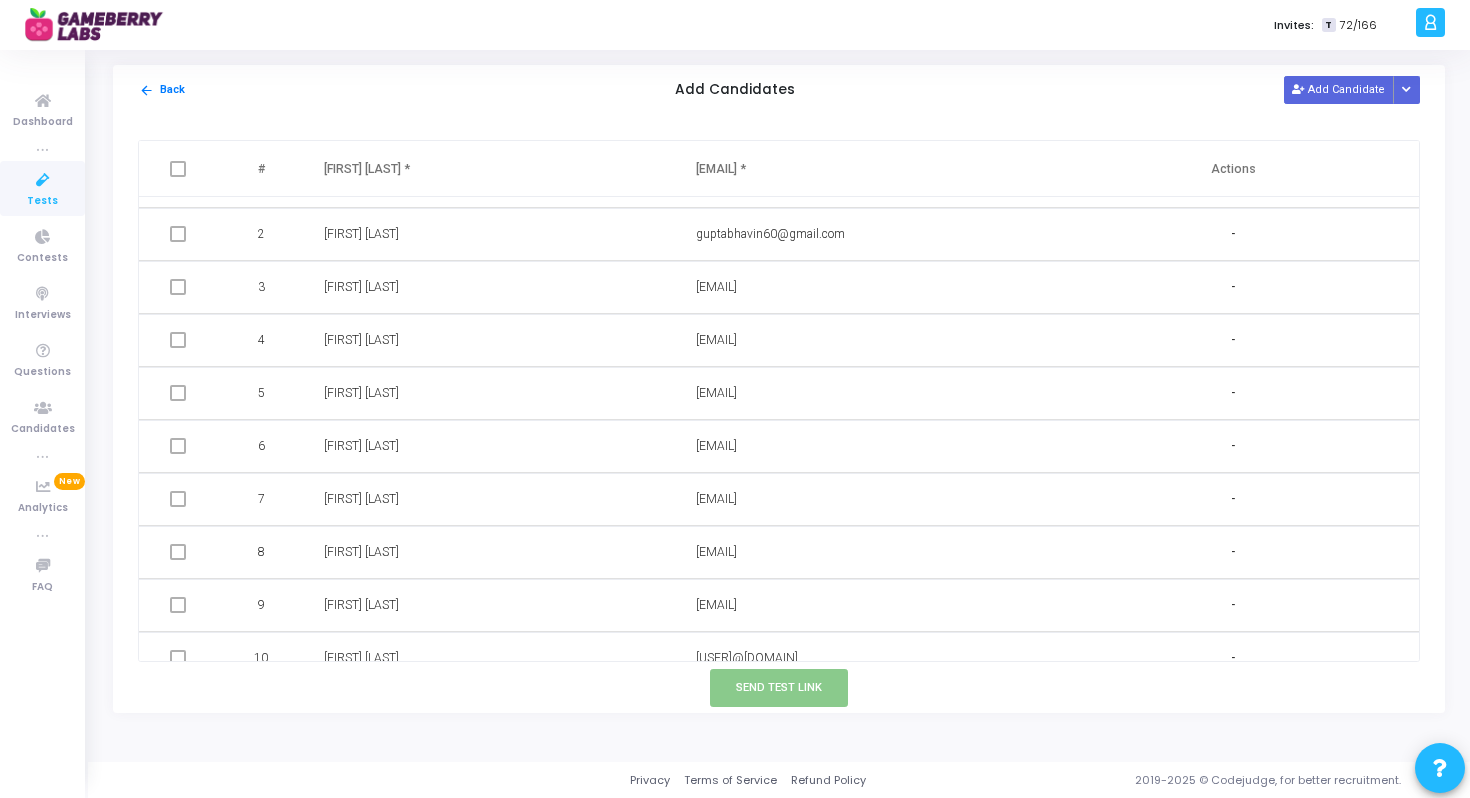 scroll, scrollTop: 0, scrollLeft: 0, axis: both 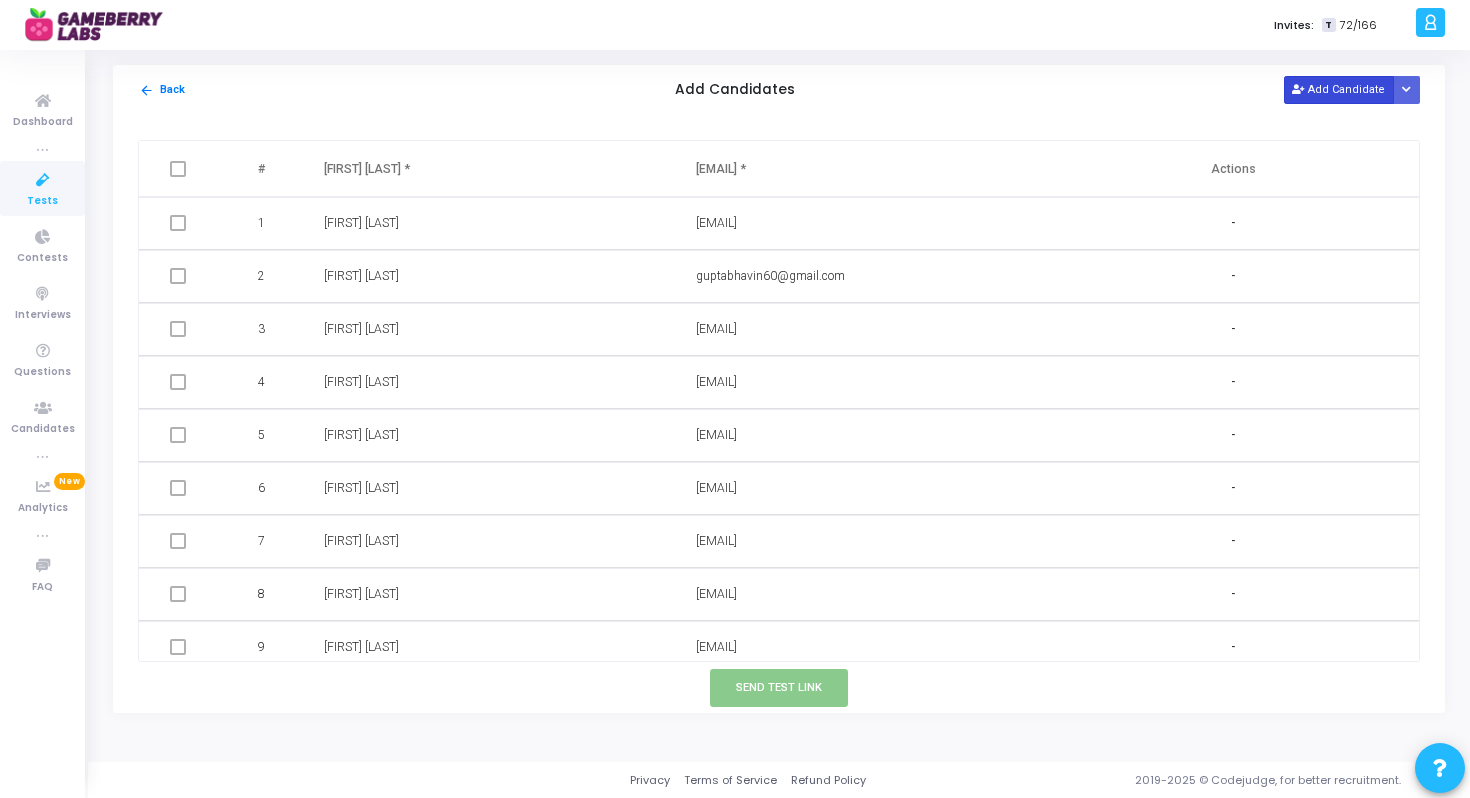 click on "Add Candidate" at bounding box center [1339, 89] 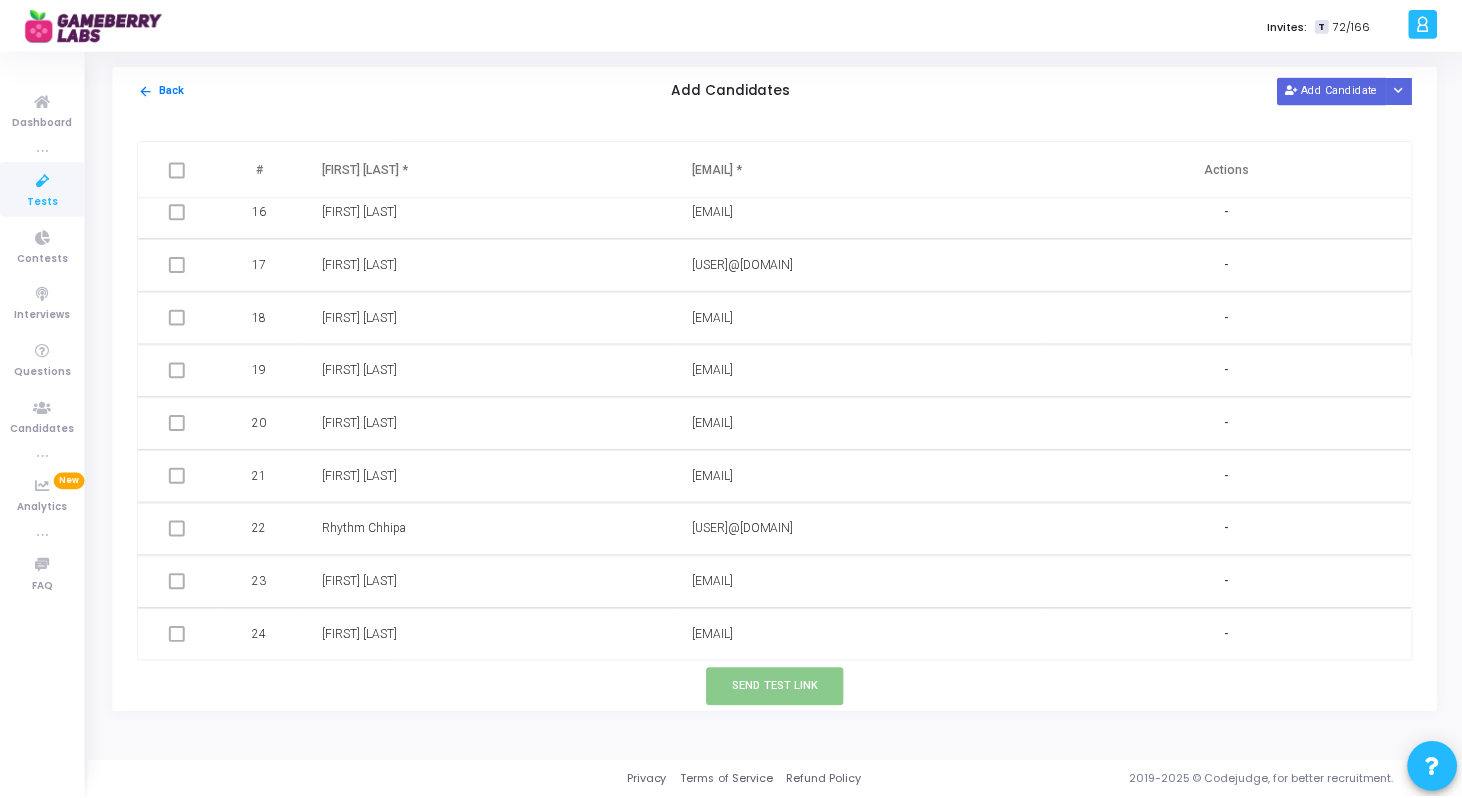 scroll, scrollTop: 914, scrollLeft: 0, axis: vertical 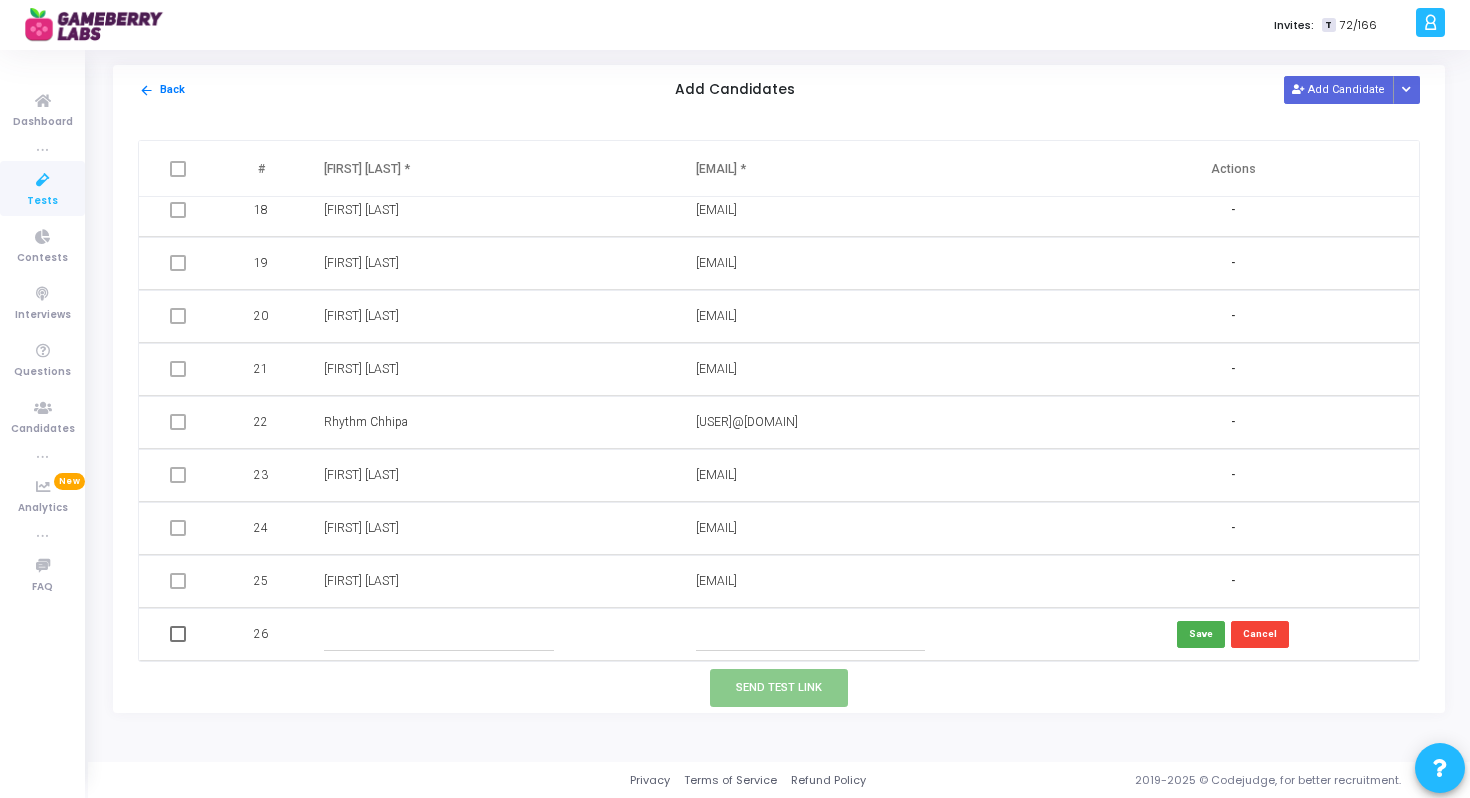 click at bounding box center (810, 634) 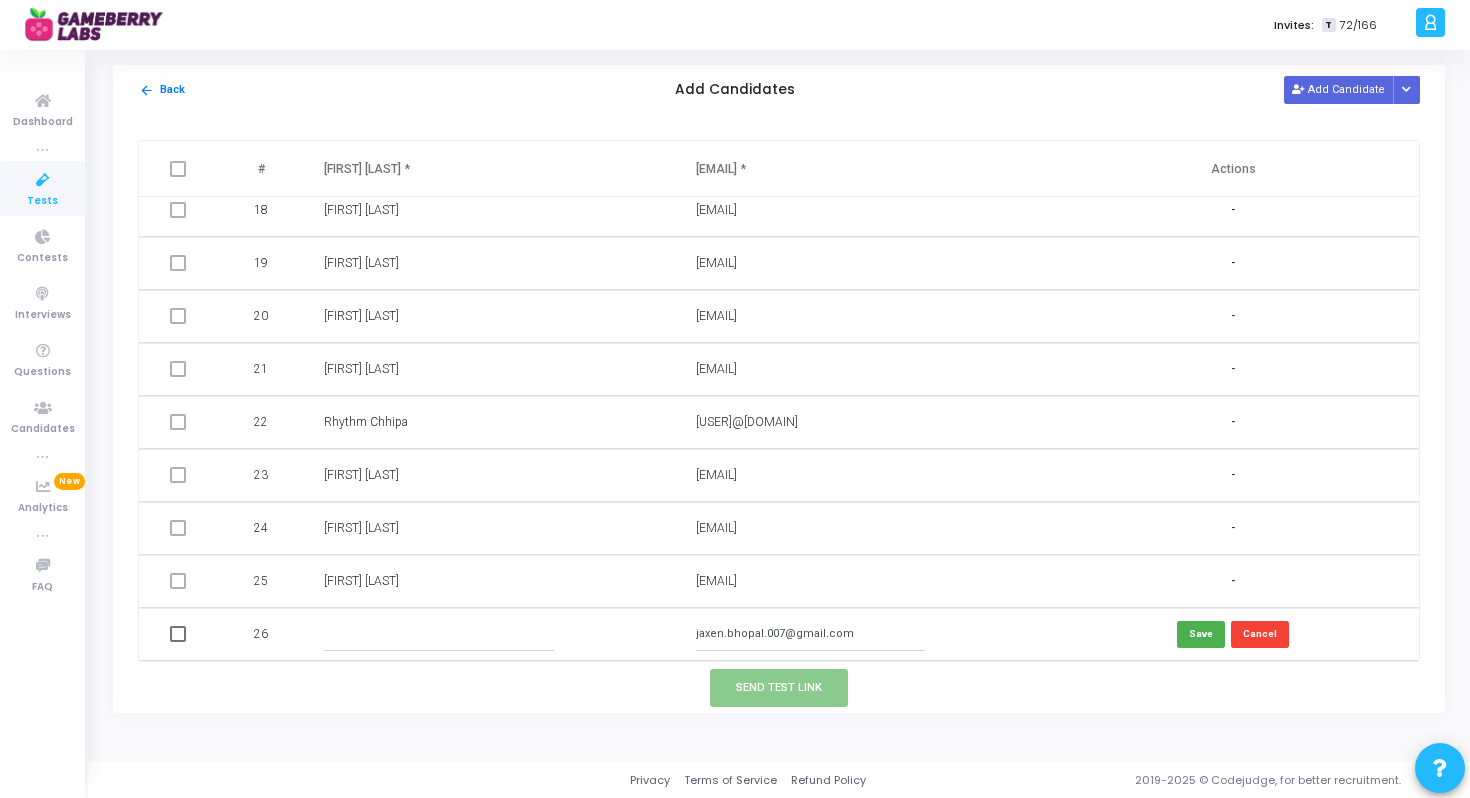 type on "[EMAIL]" 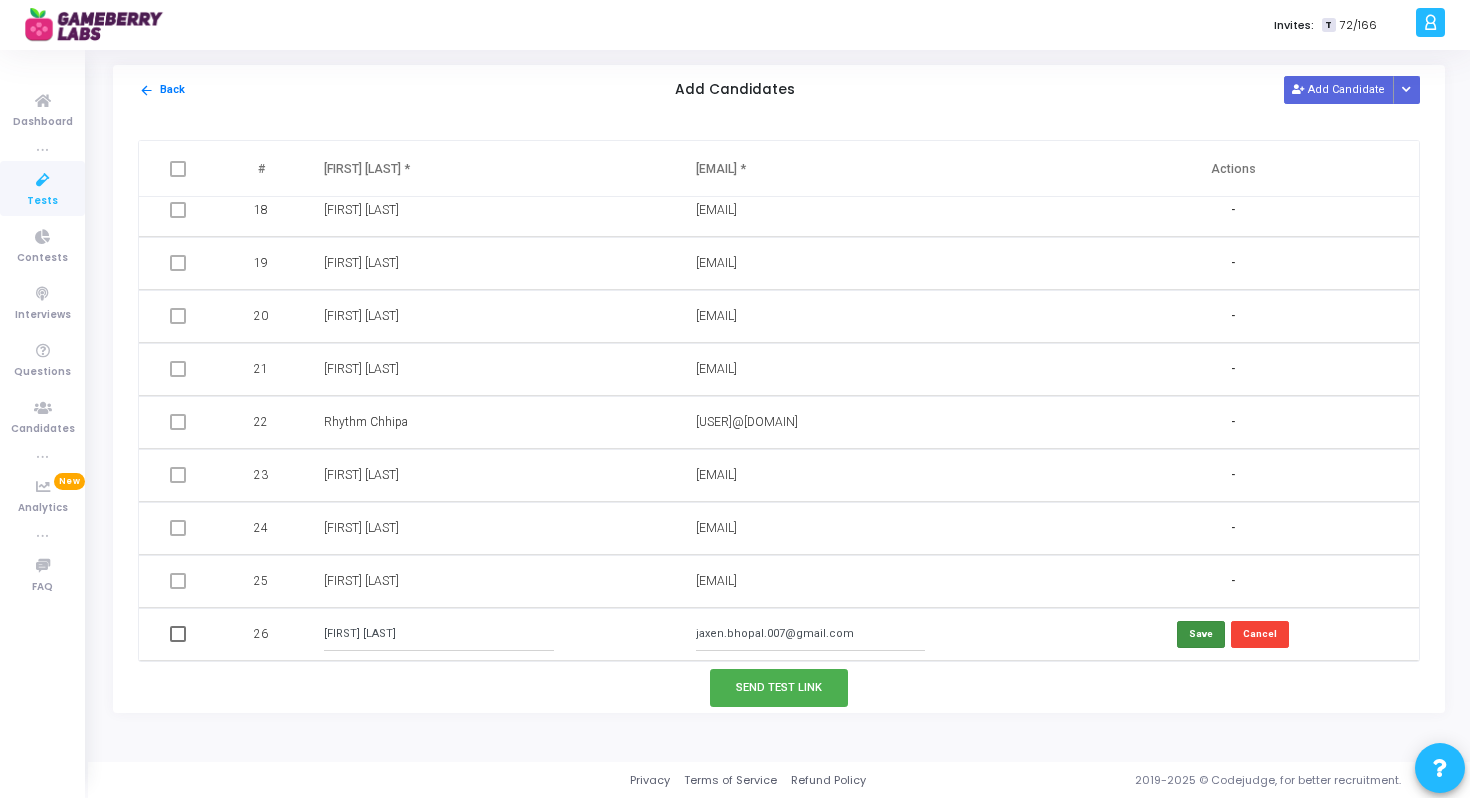 type on "[FIRST] [LAST]" 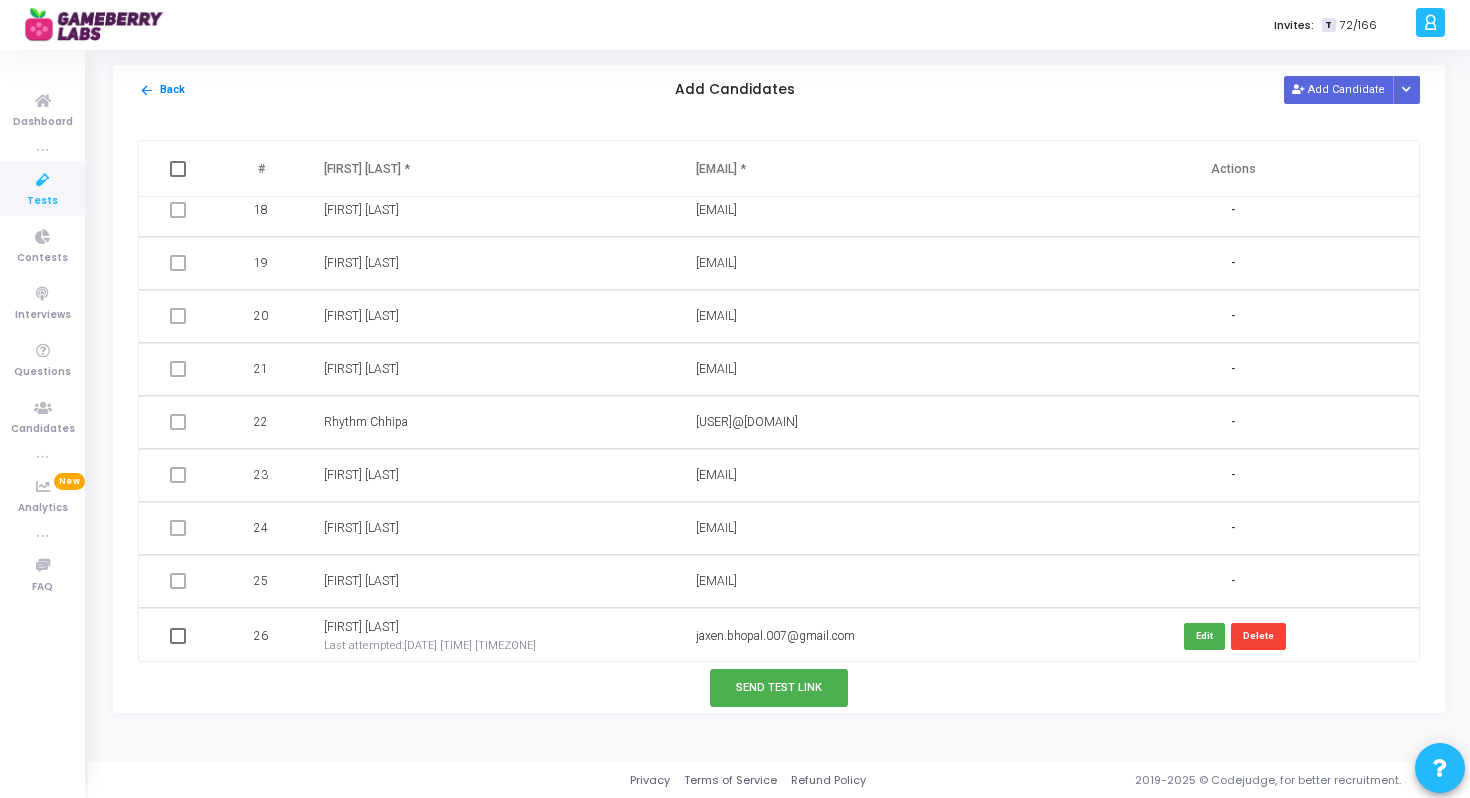 click at bounding box center (178, 636) 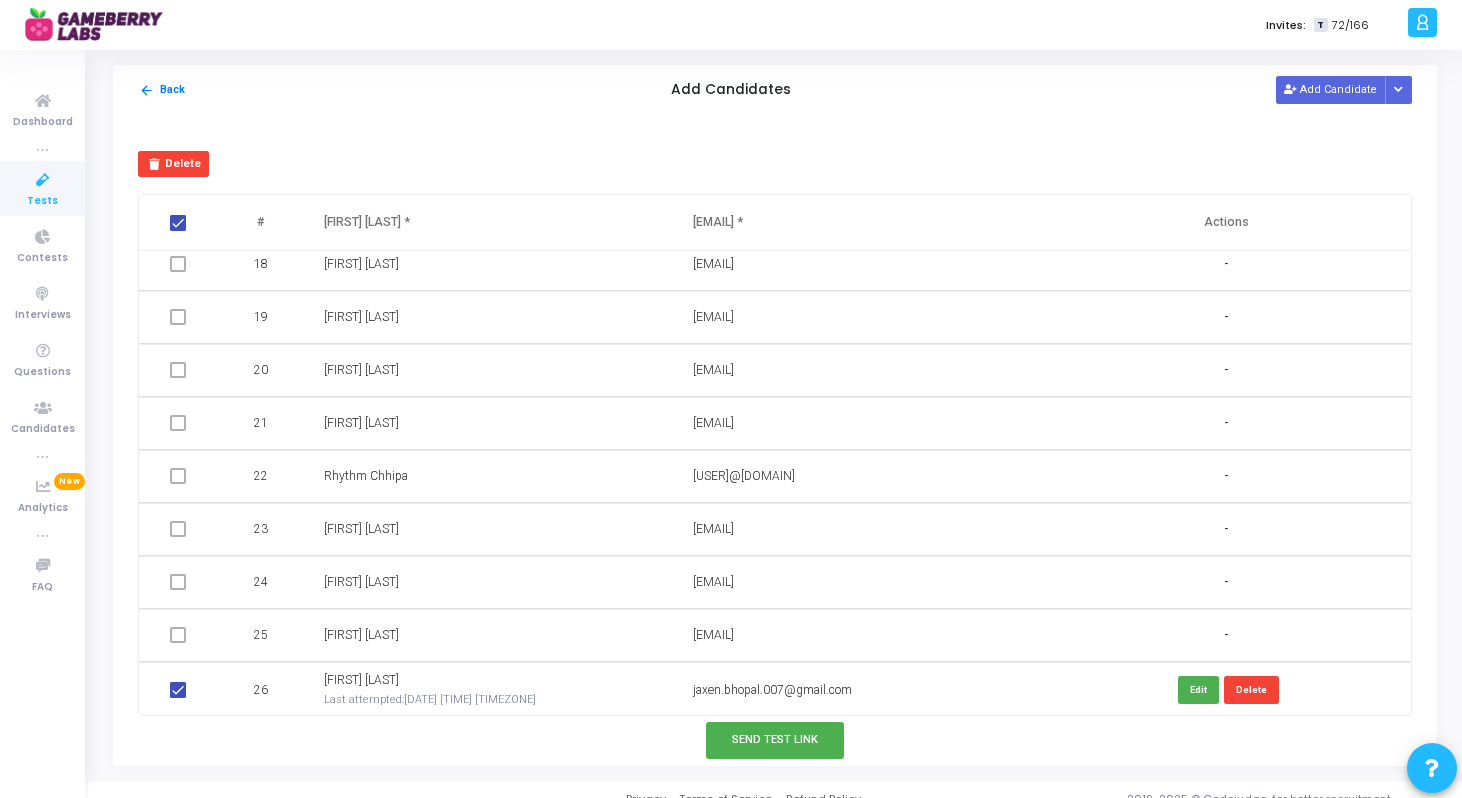 scroll, scrollTop: 917, scrollLeft: 0, axis: vertical 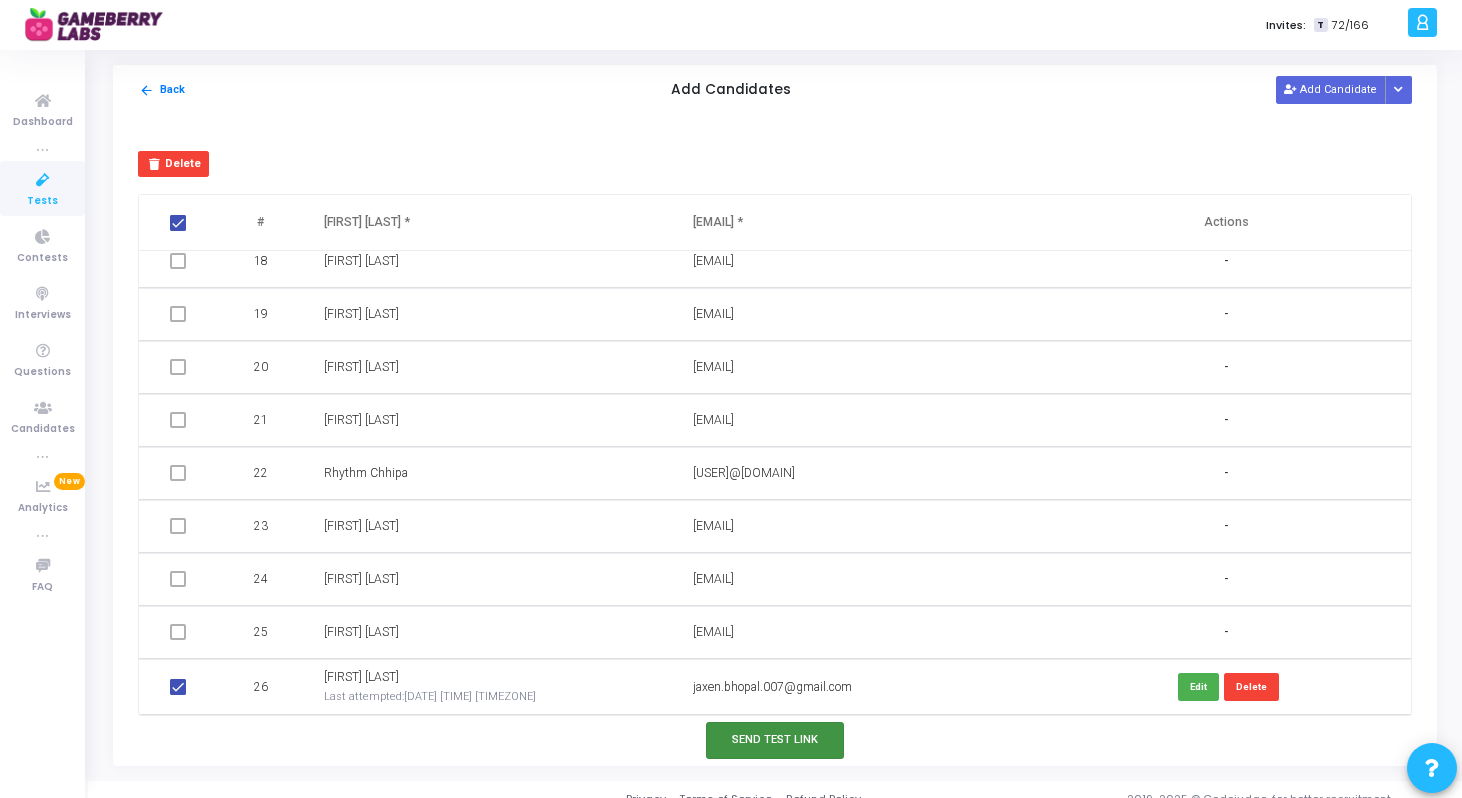 click on "Send Test Link" at bounding box center (775, 740) 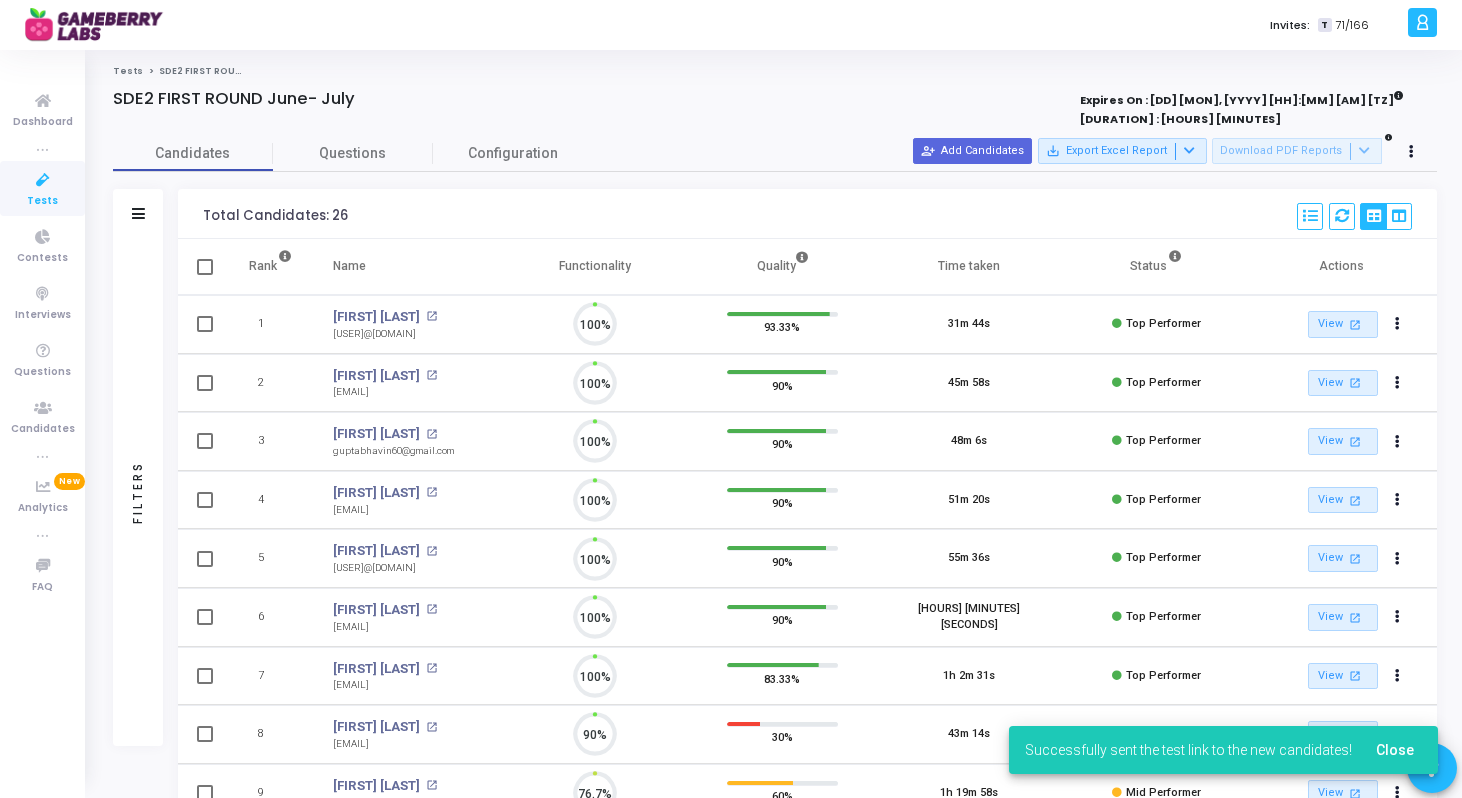 scroll, scrollTop: 9, scrollLeft: 9, axis: both 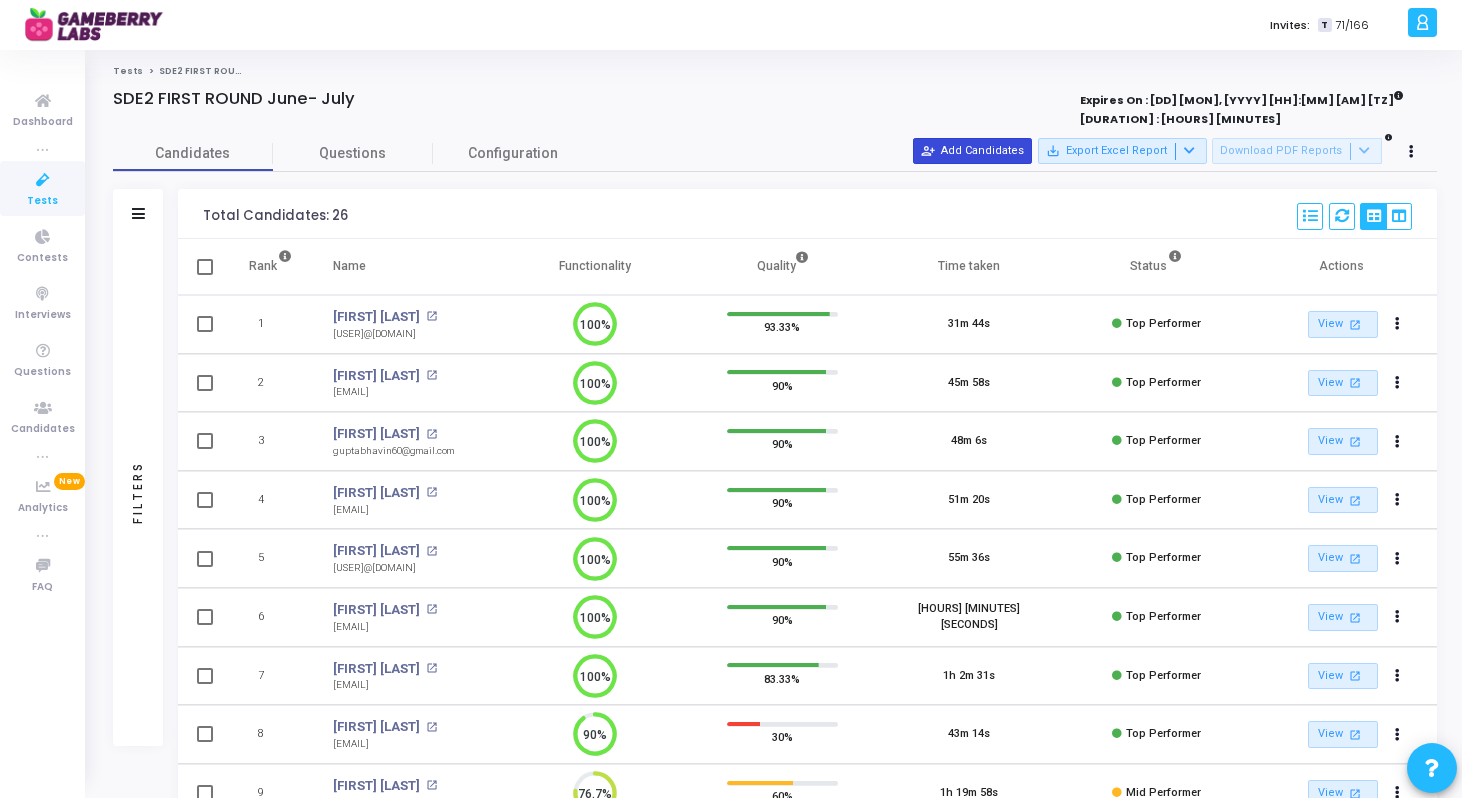 click on "person_add_alt  Add Candidates" at bounding box center [972, 151] 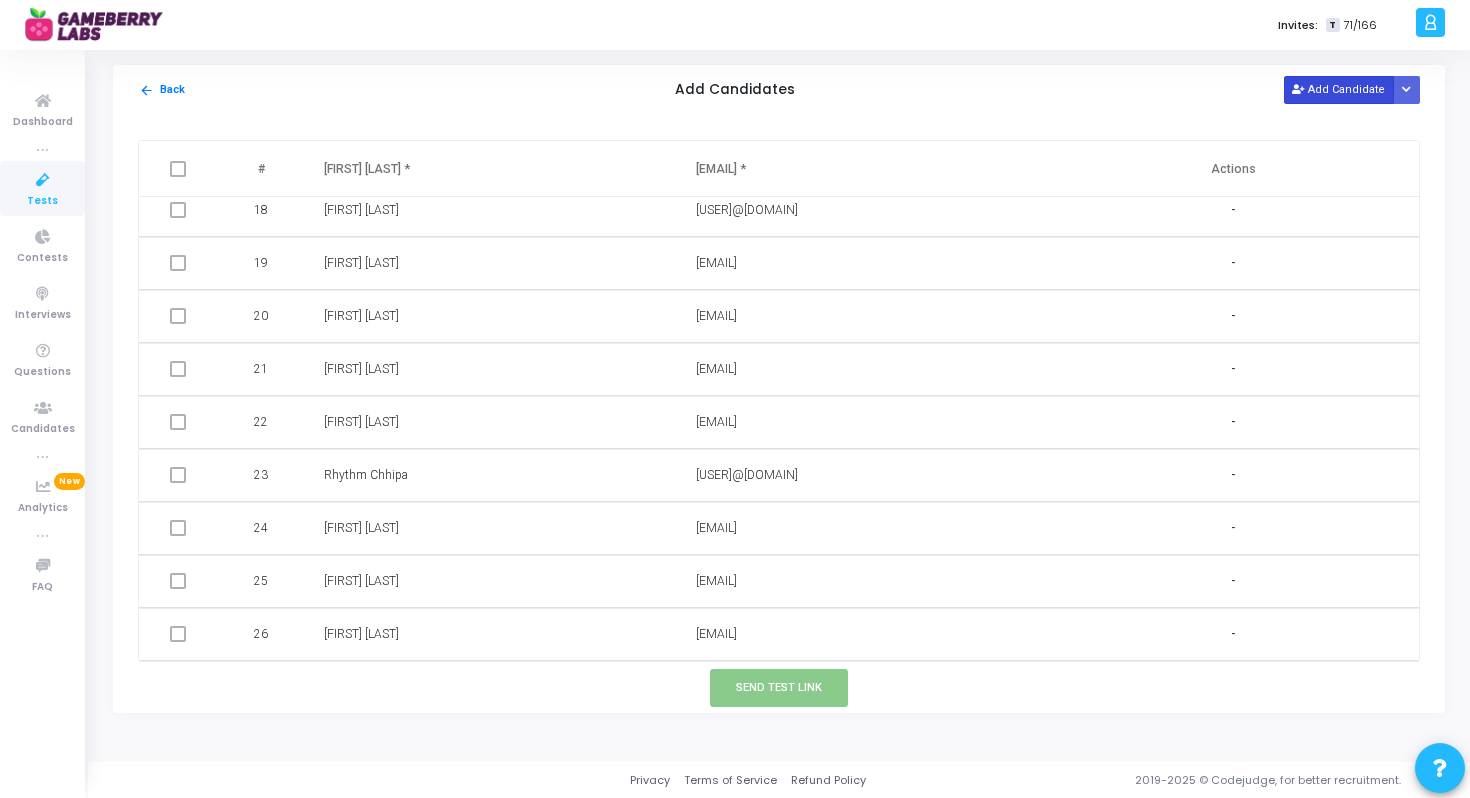 click on "Add Candidate" at bounding box center (1339, 89) 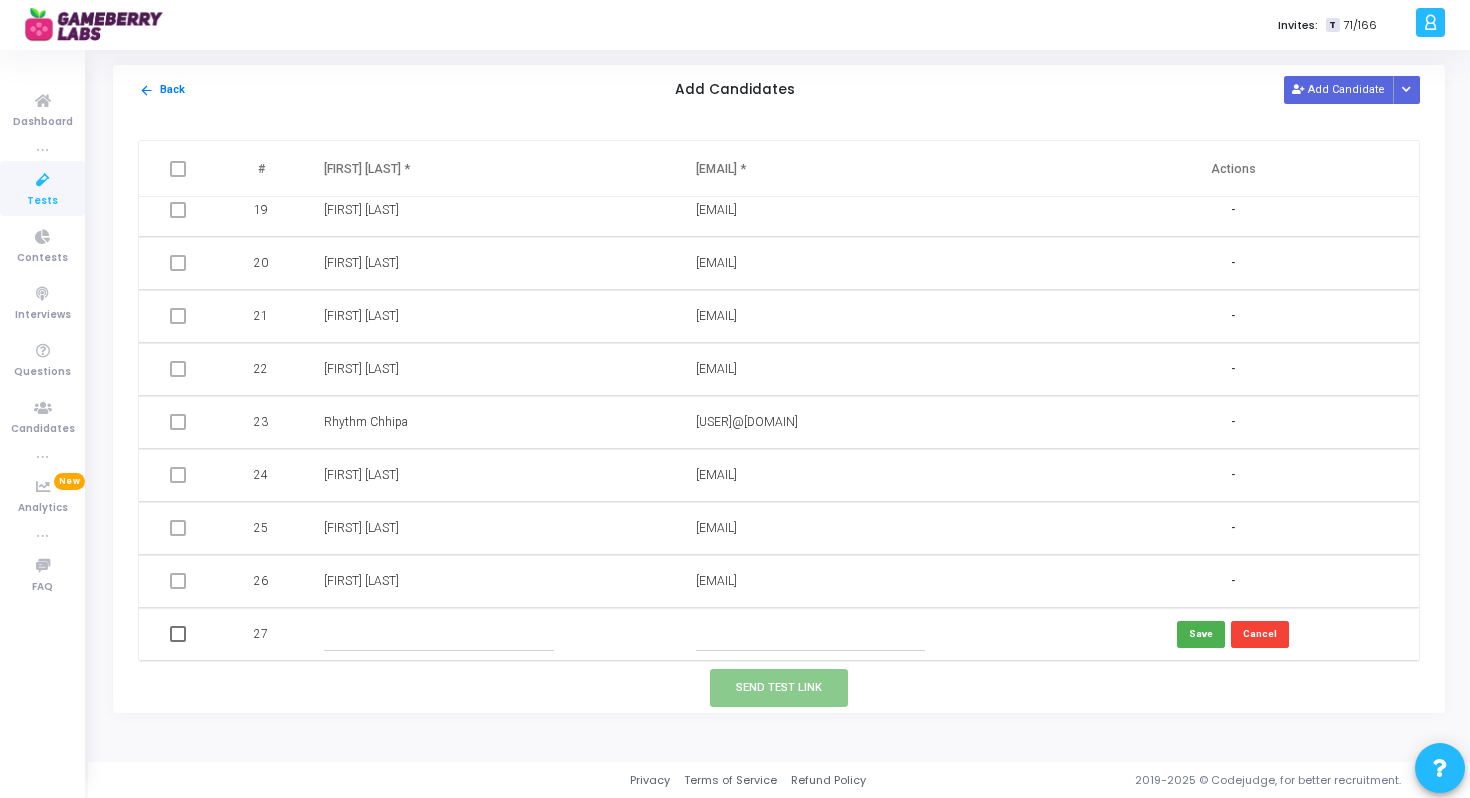 click at bounding box center [810, 634] 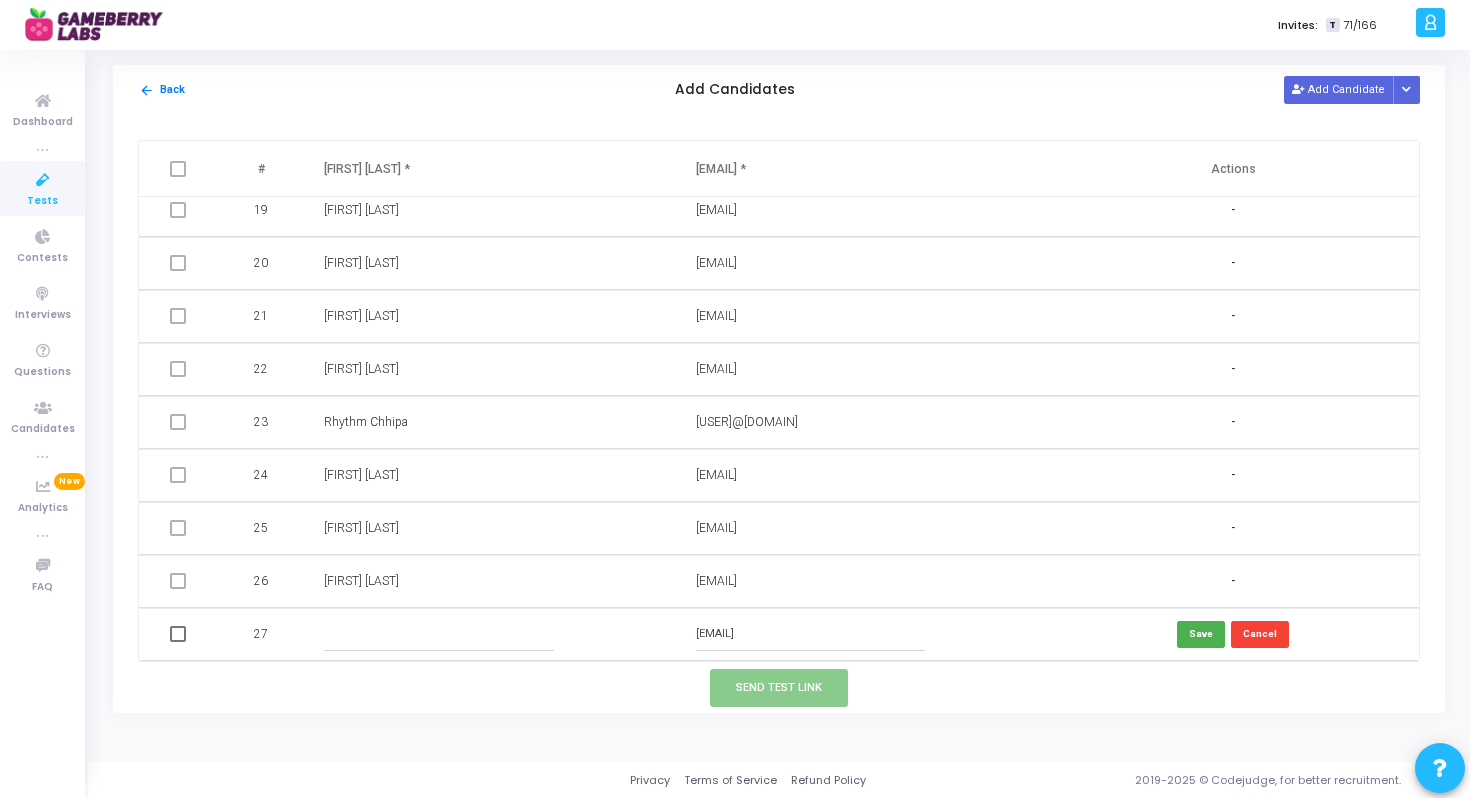 type on "[EMAIL]" 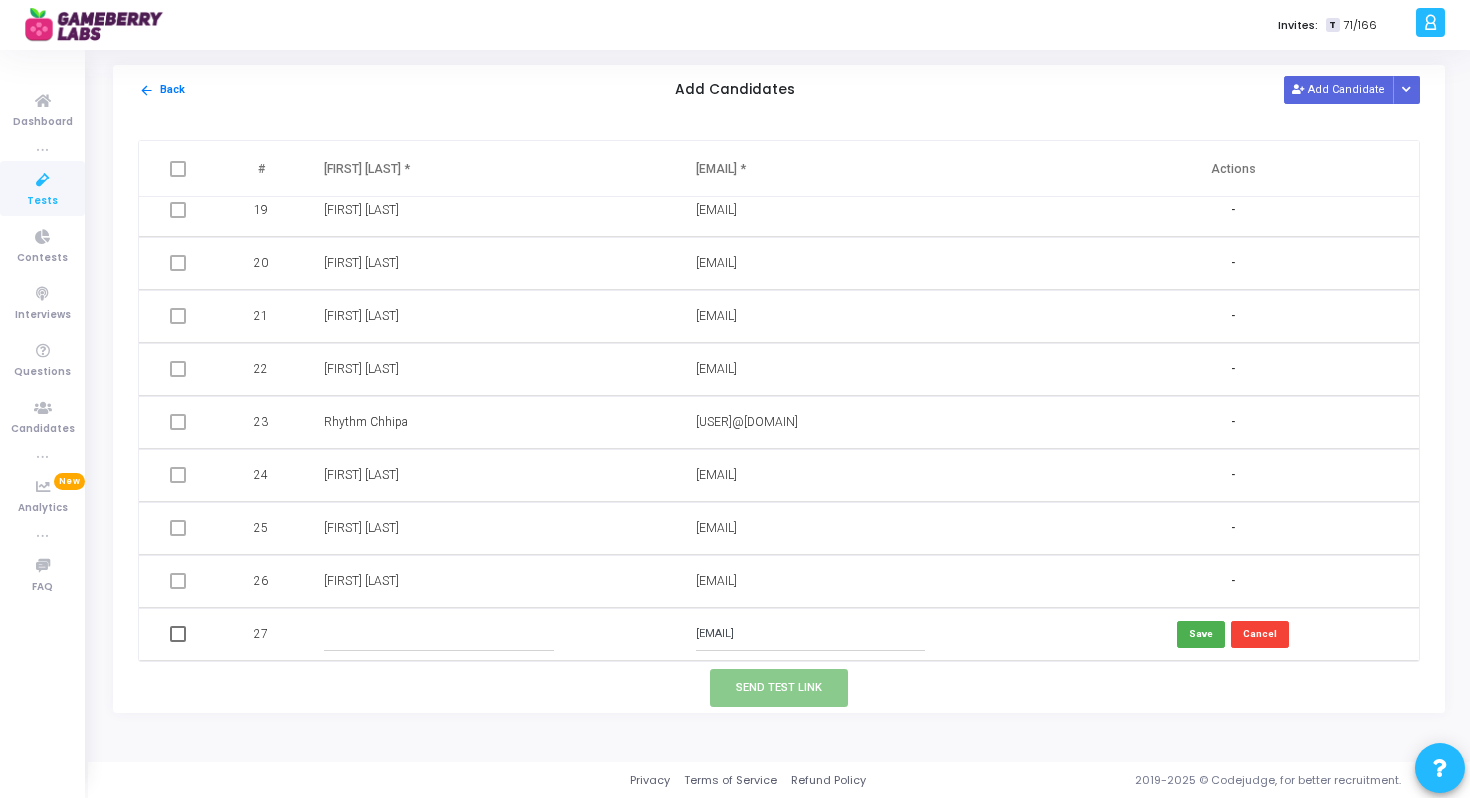 paste on "[FIRST] [LAST]" 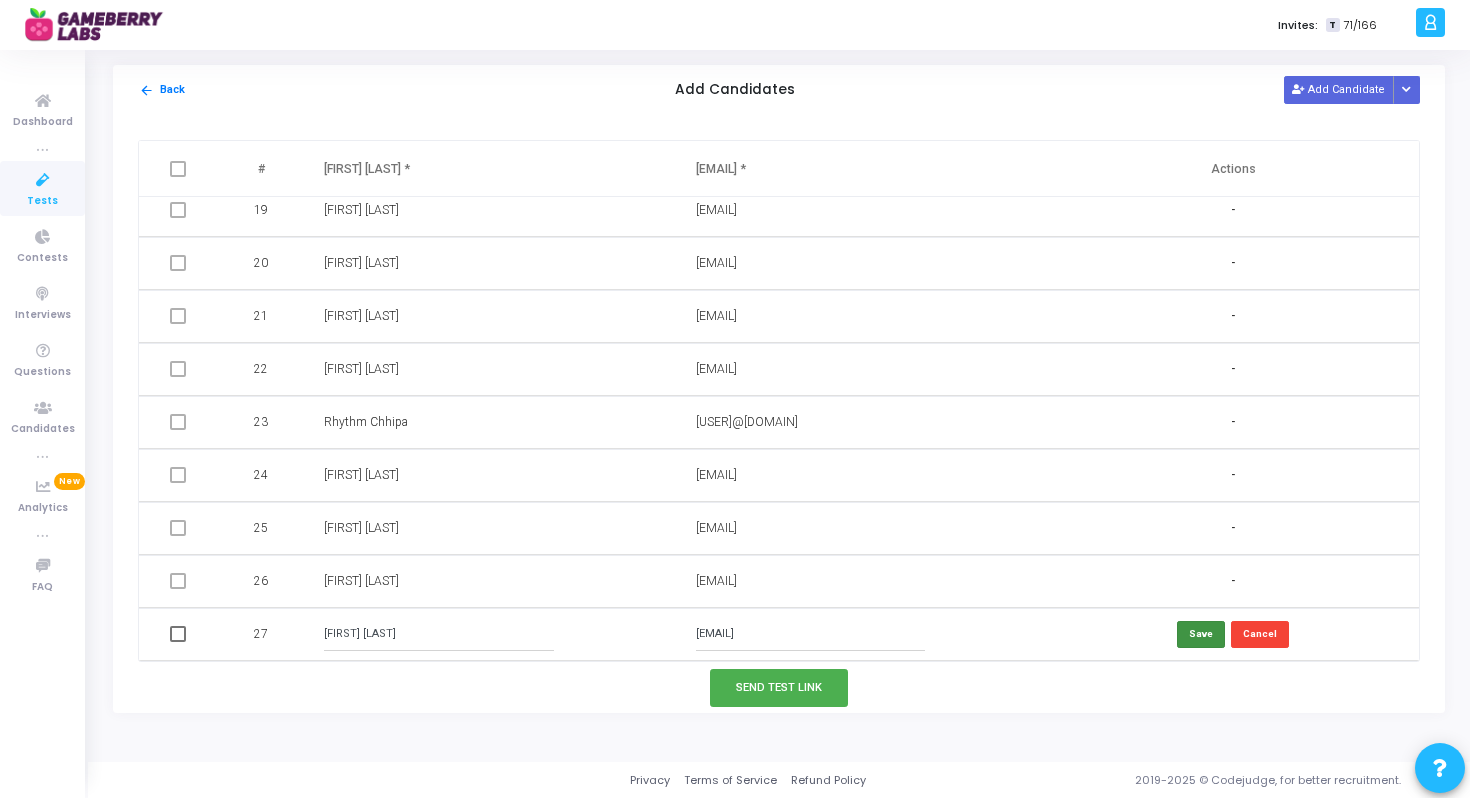 type on "[FIRST] [LAST]" 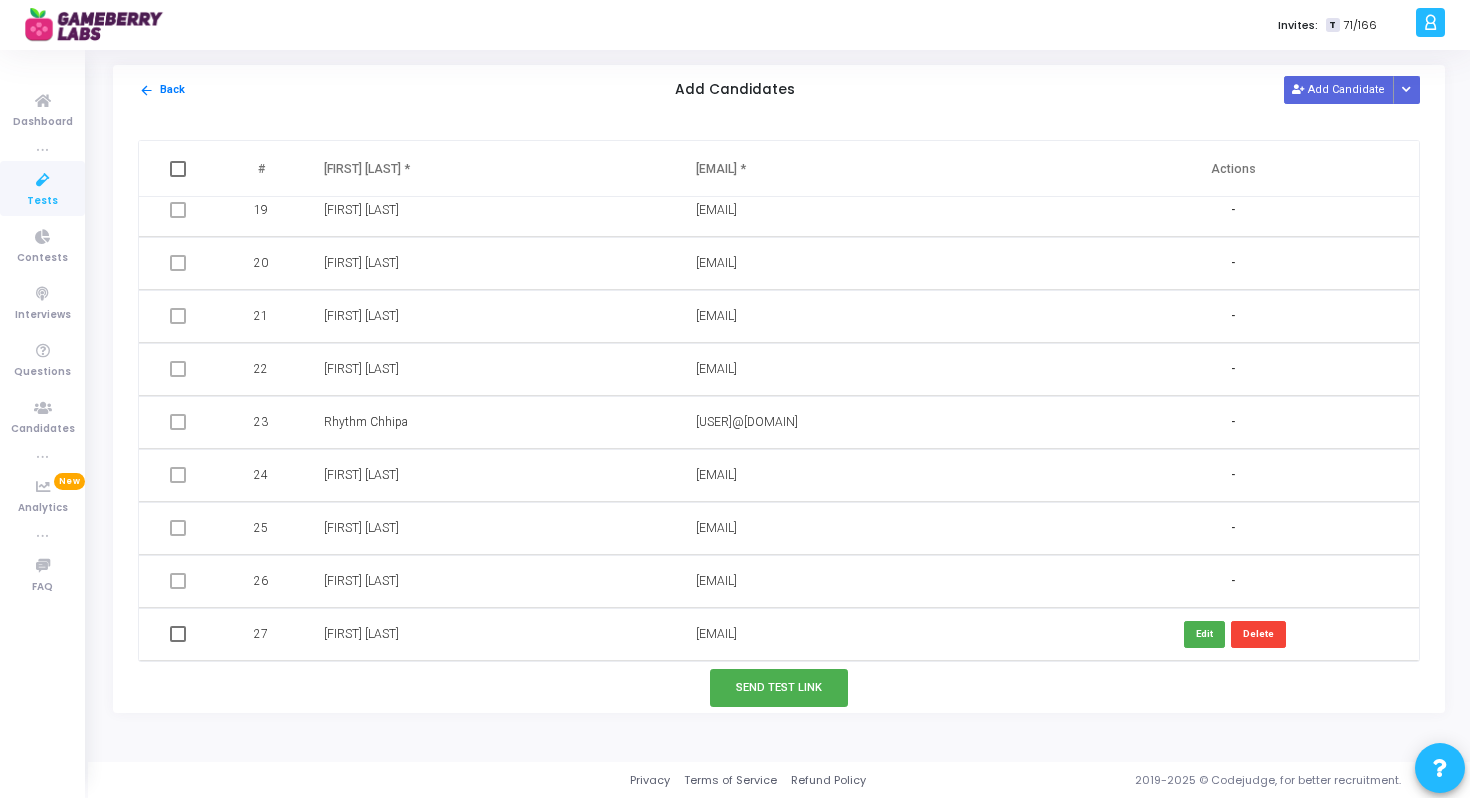 click at bounding box center [178, 634] 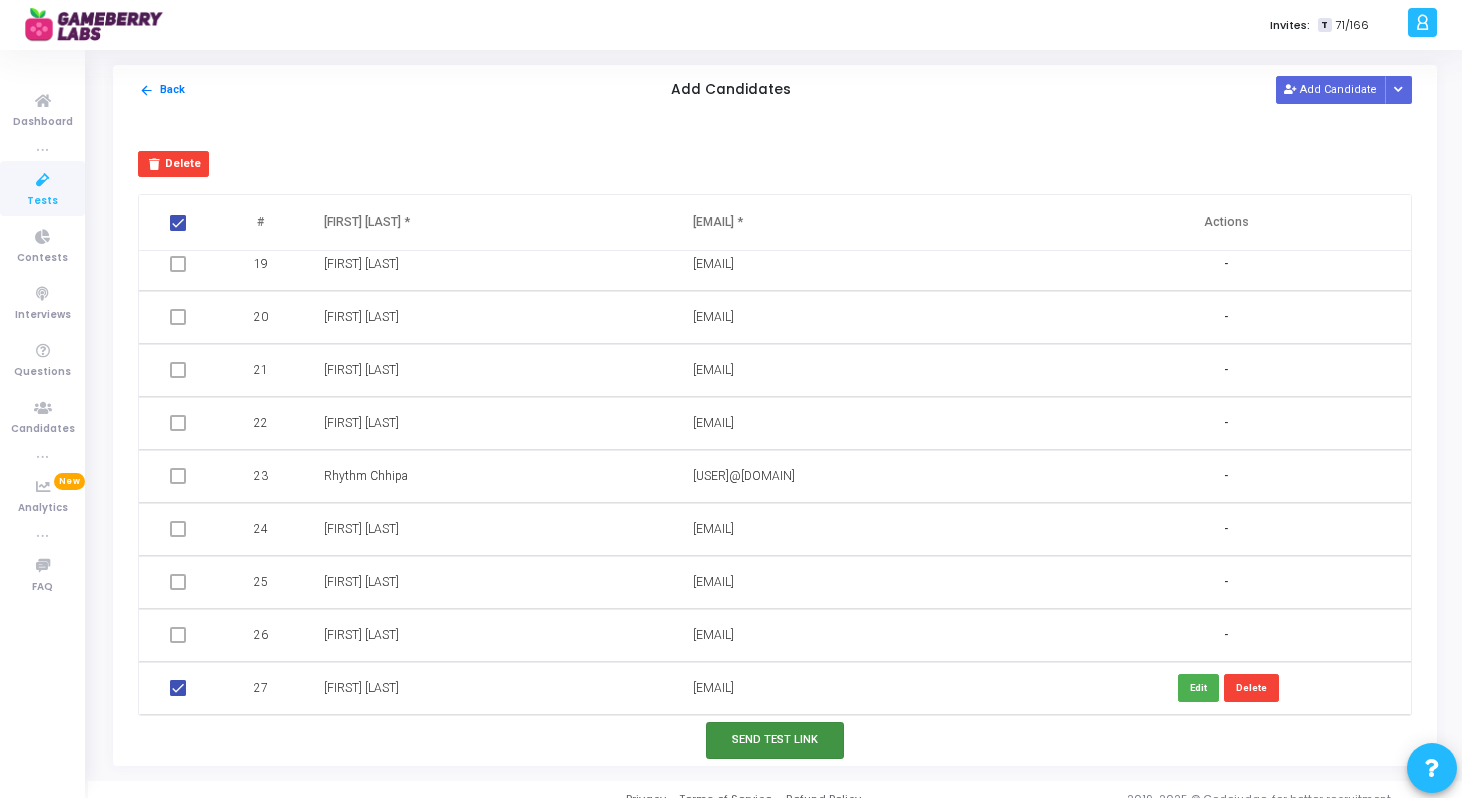click on "Send Test Link" at bounding box center [775, 740] 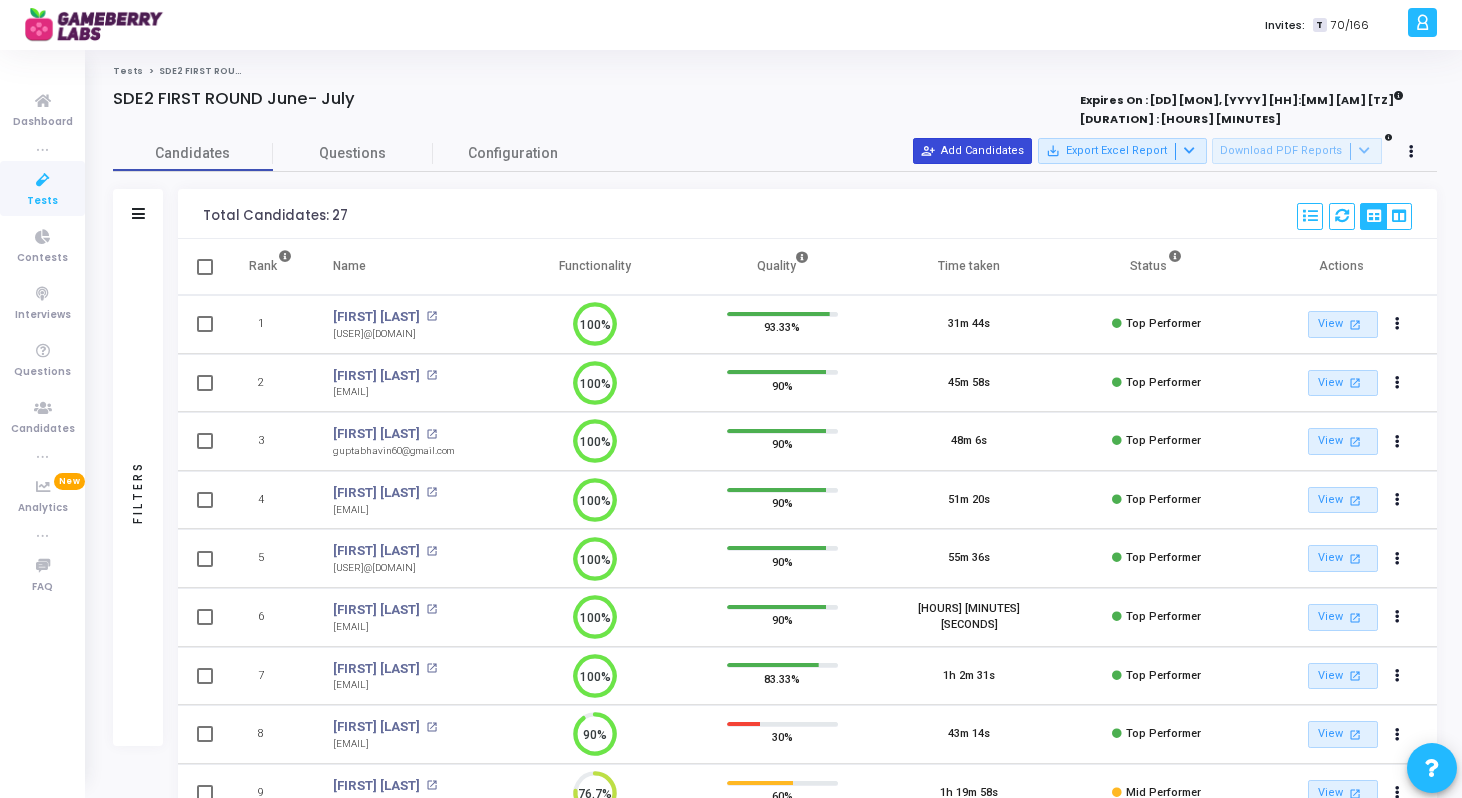 click on "person_add_alt  Add Candidates" at bounding box center [972, 151] 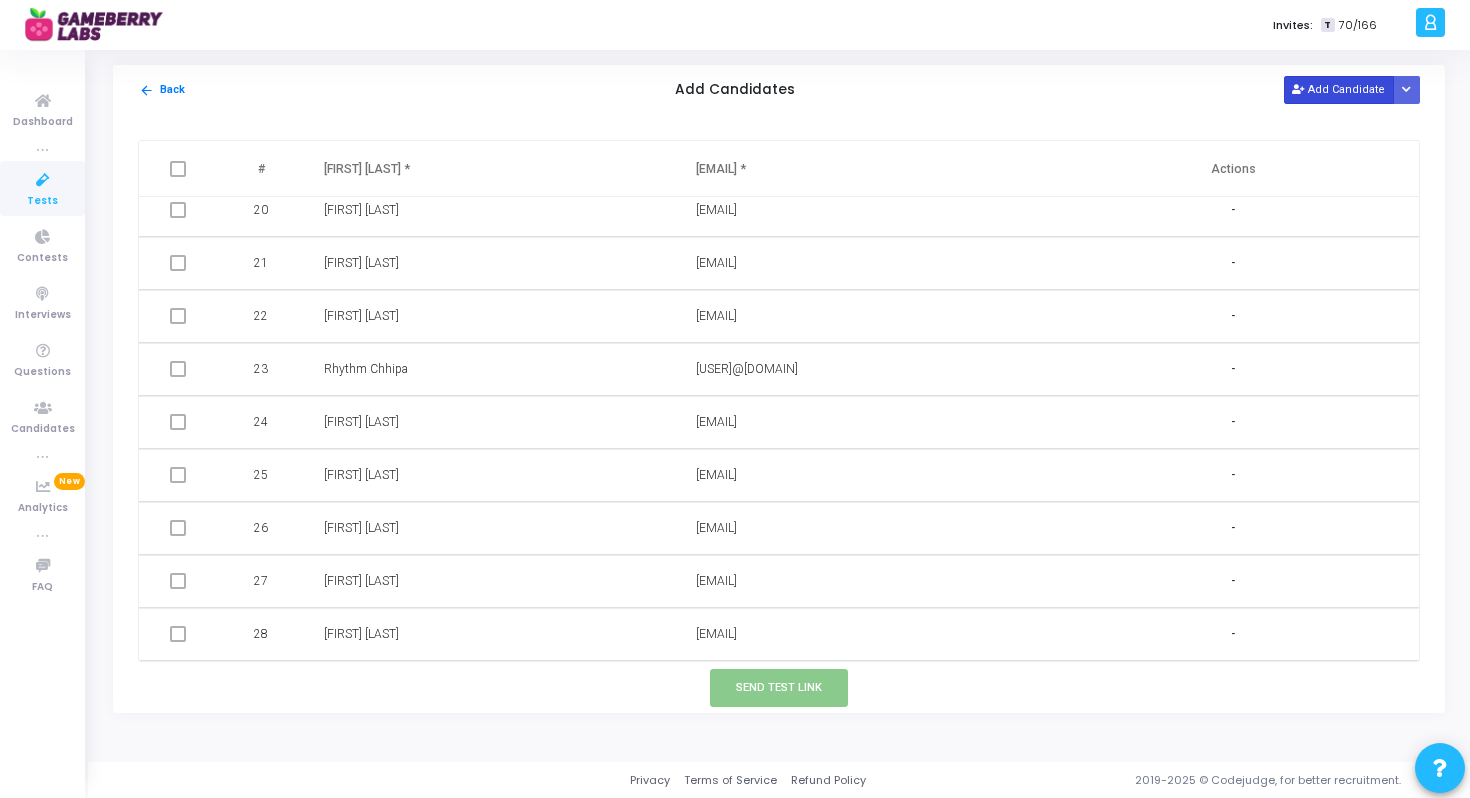 click on "Add Candidate" at bounding box center [1339, 89] 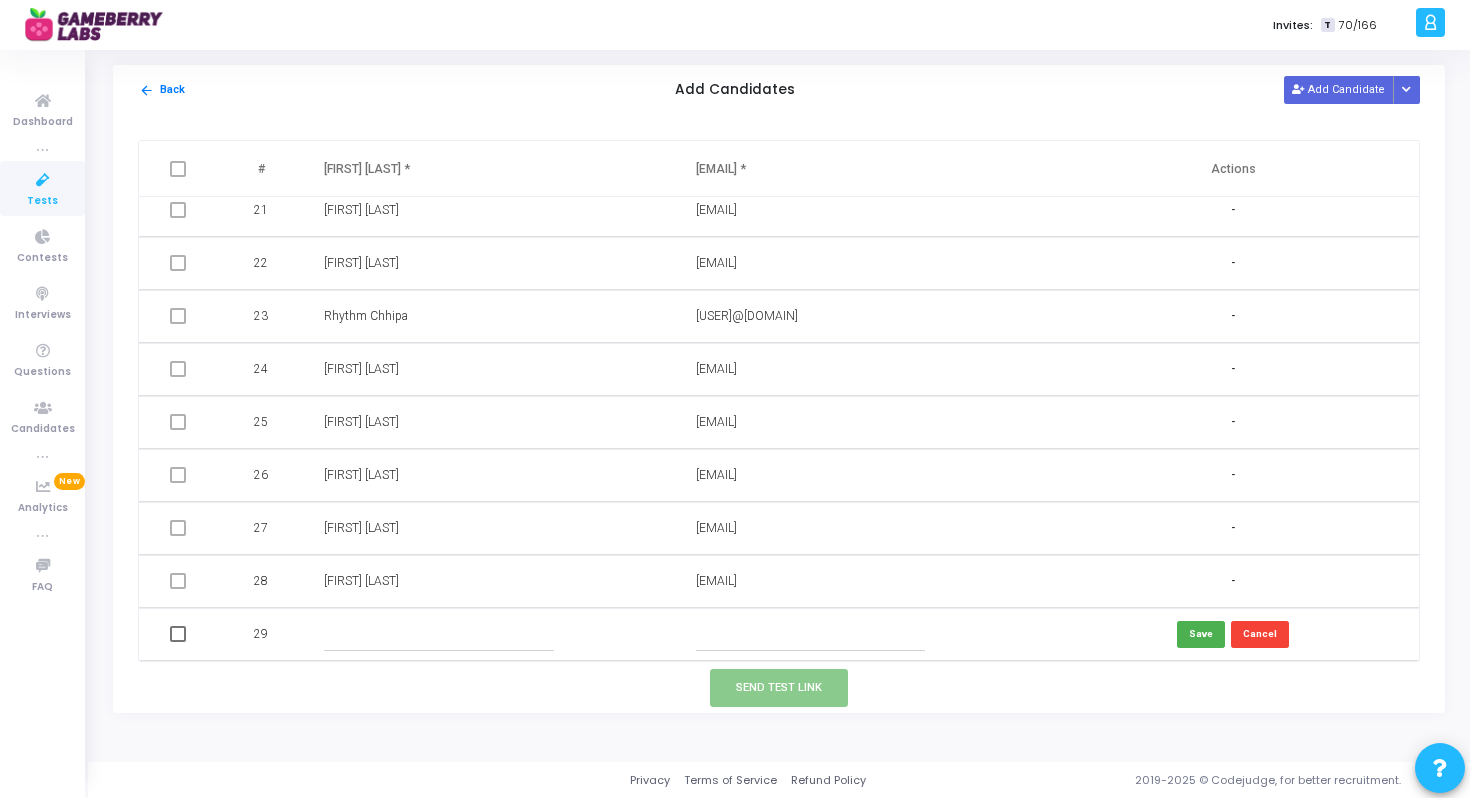 click at bounding box center (810, 634) 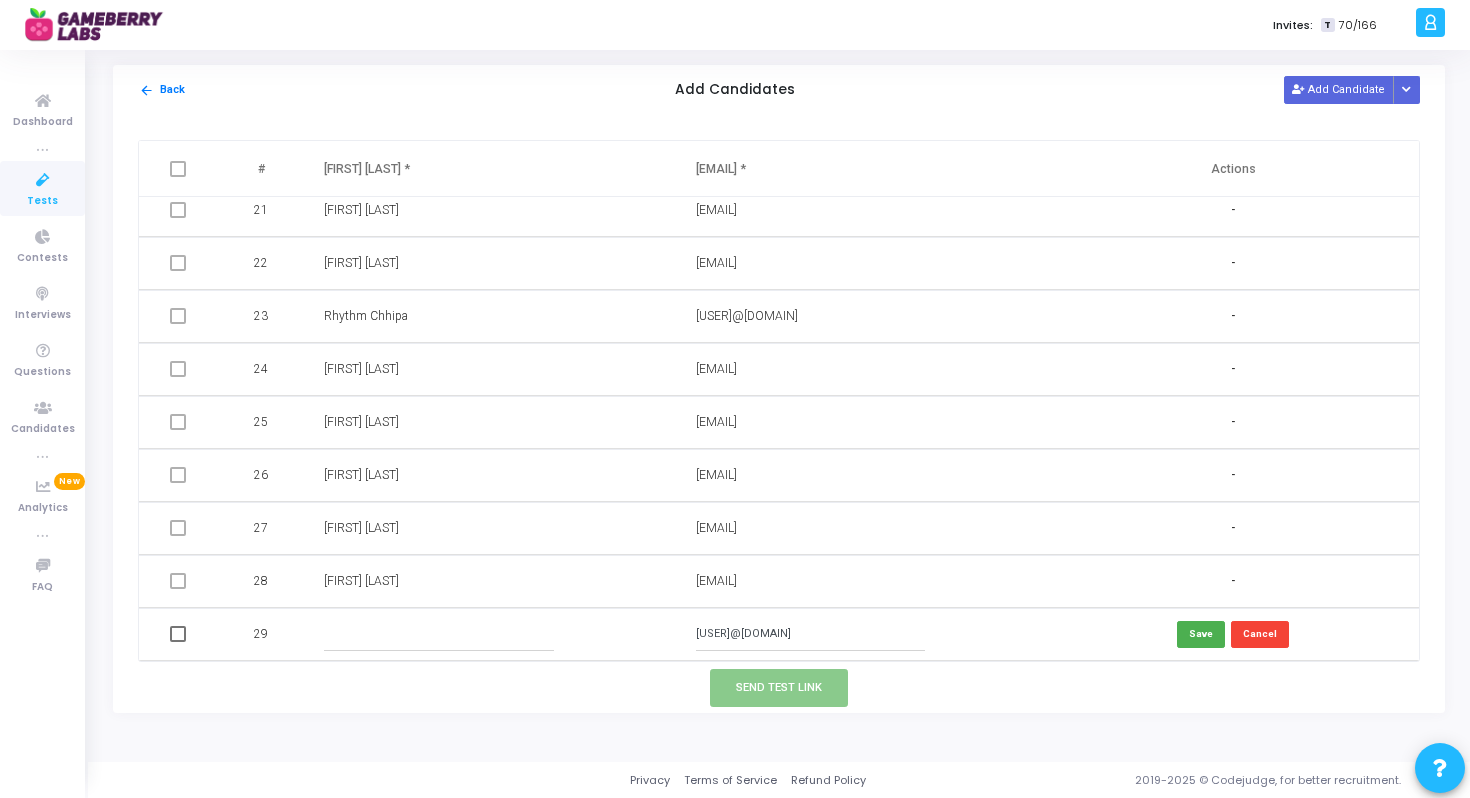 type on "tanishqharman@gmail.com" 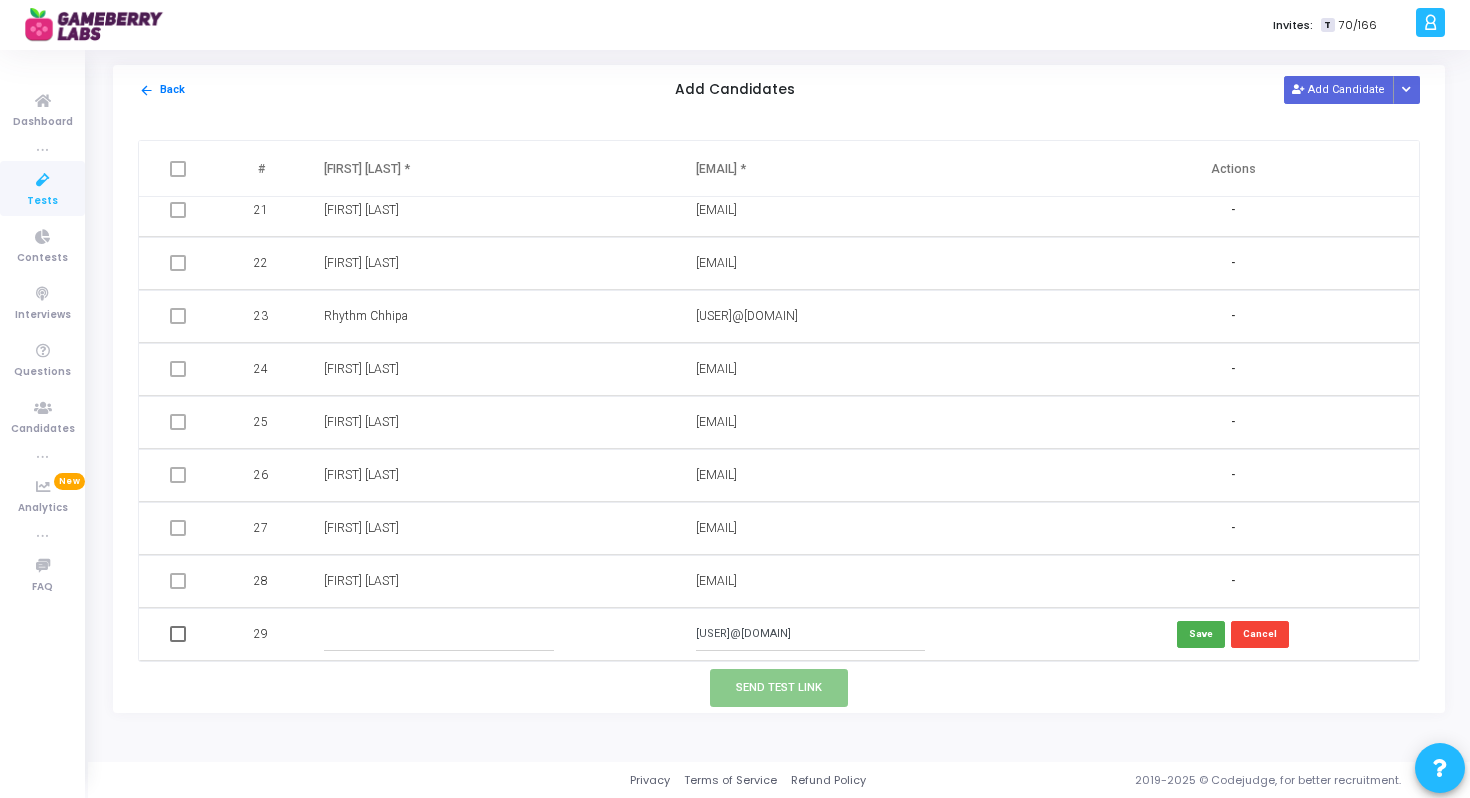 paste on "Tansihq Harman" 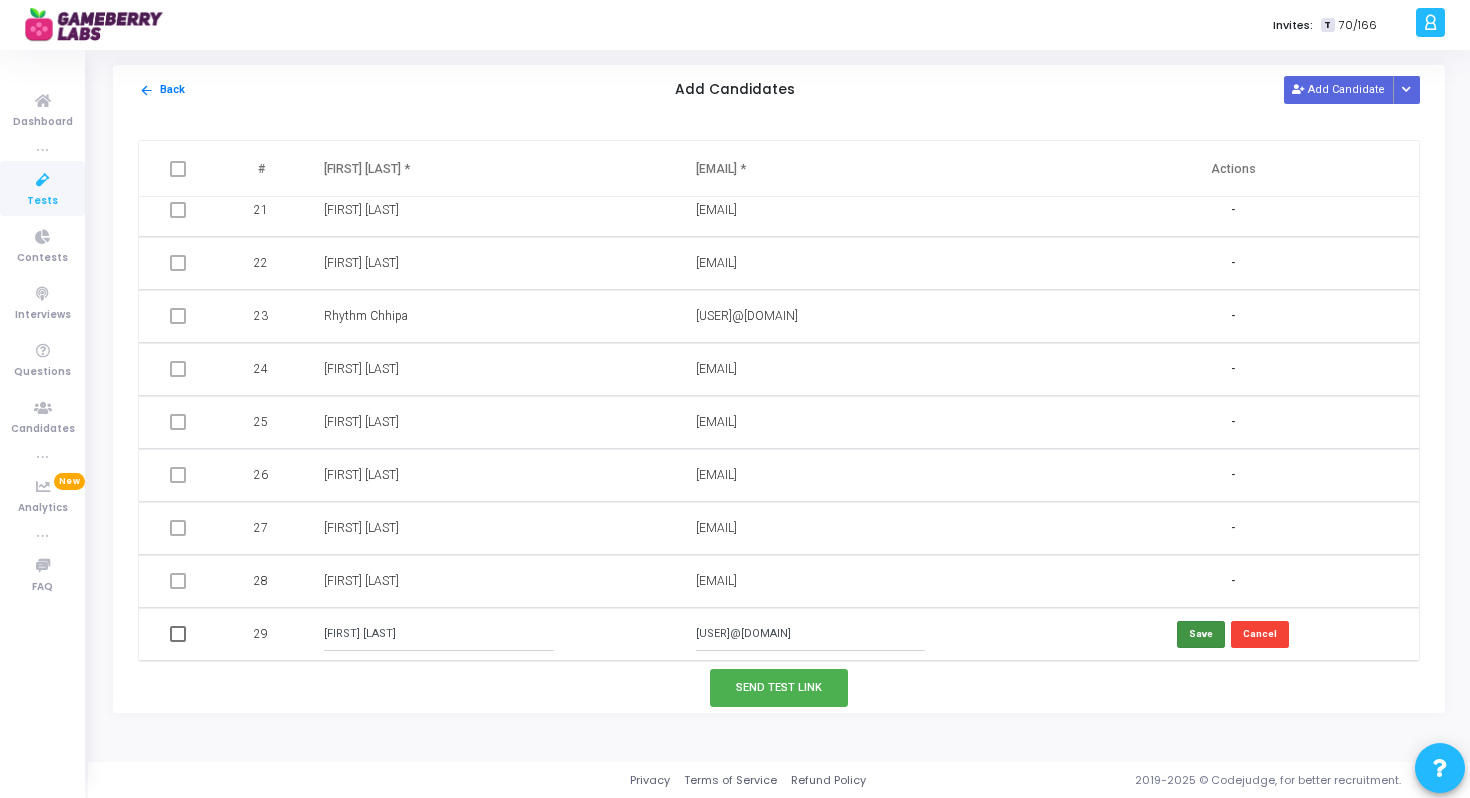 type on "Tansihq Harman" 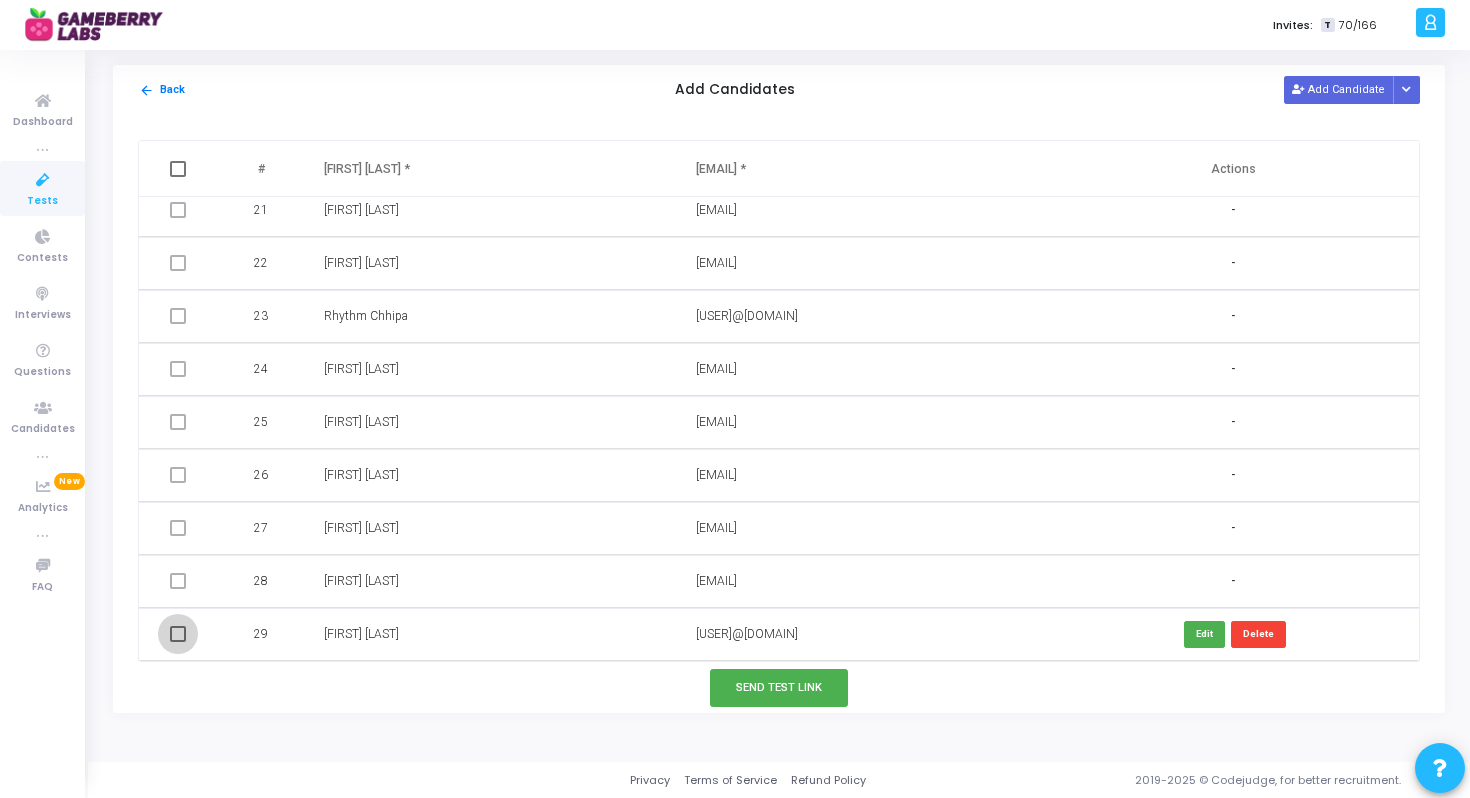 click at bounding box center (178, 634) 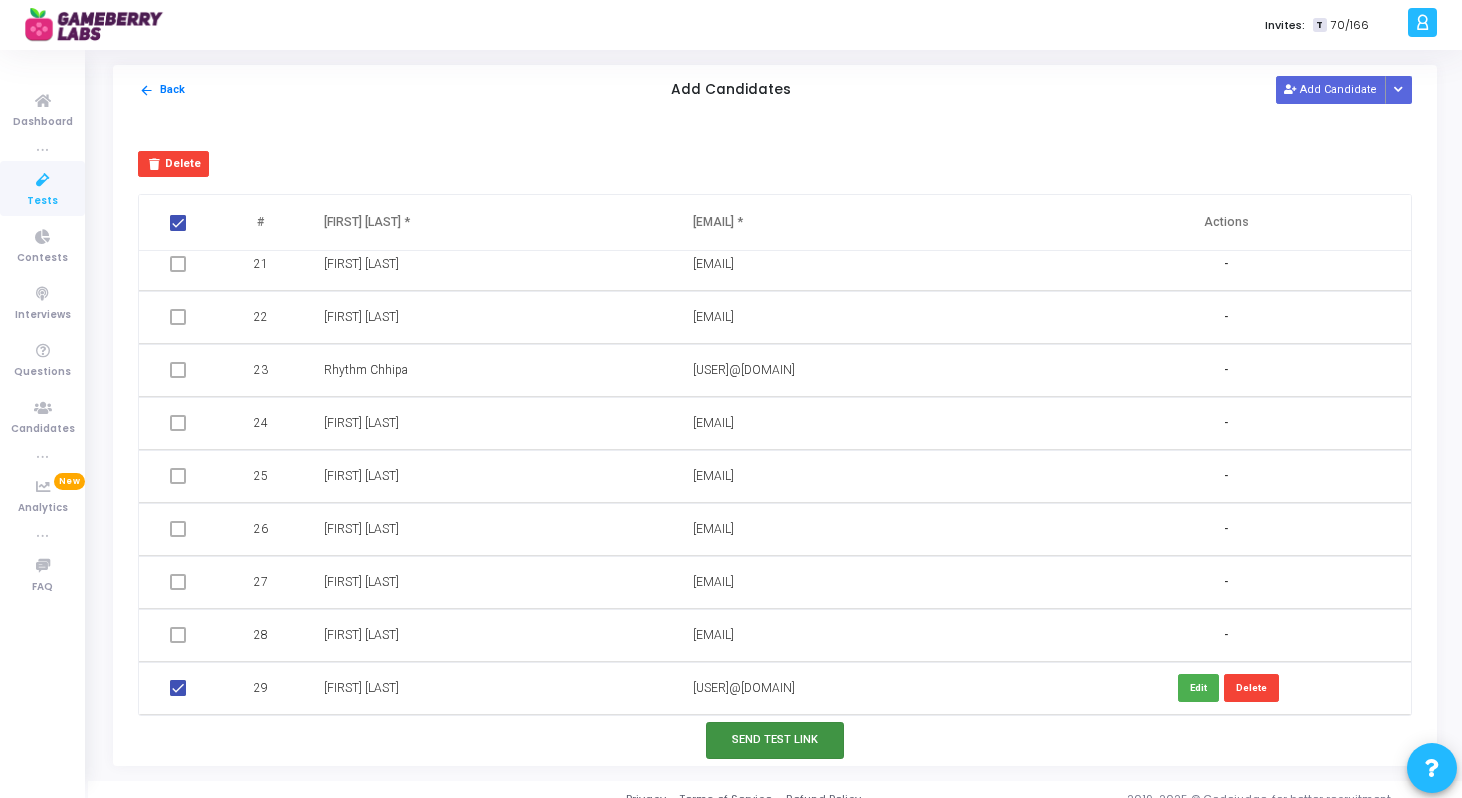 click on "Send Test Link" at bounding box center (775, 740) 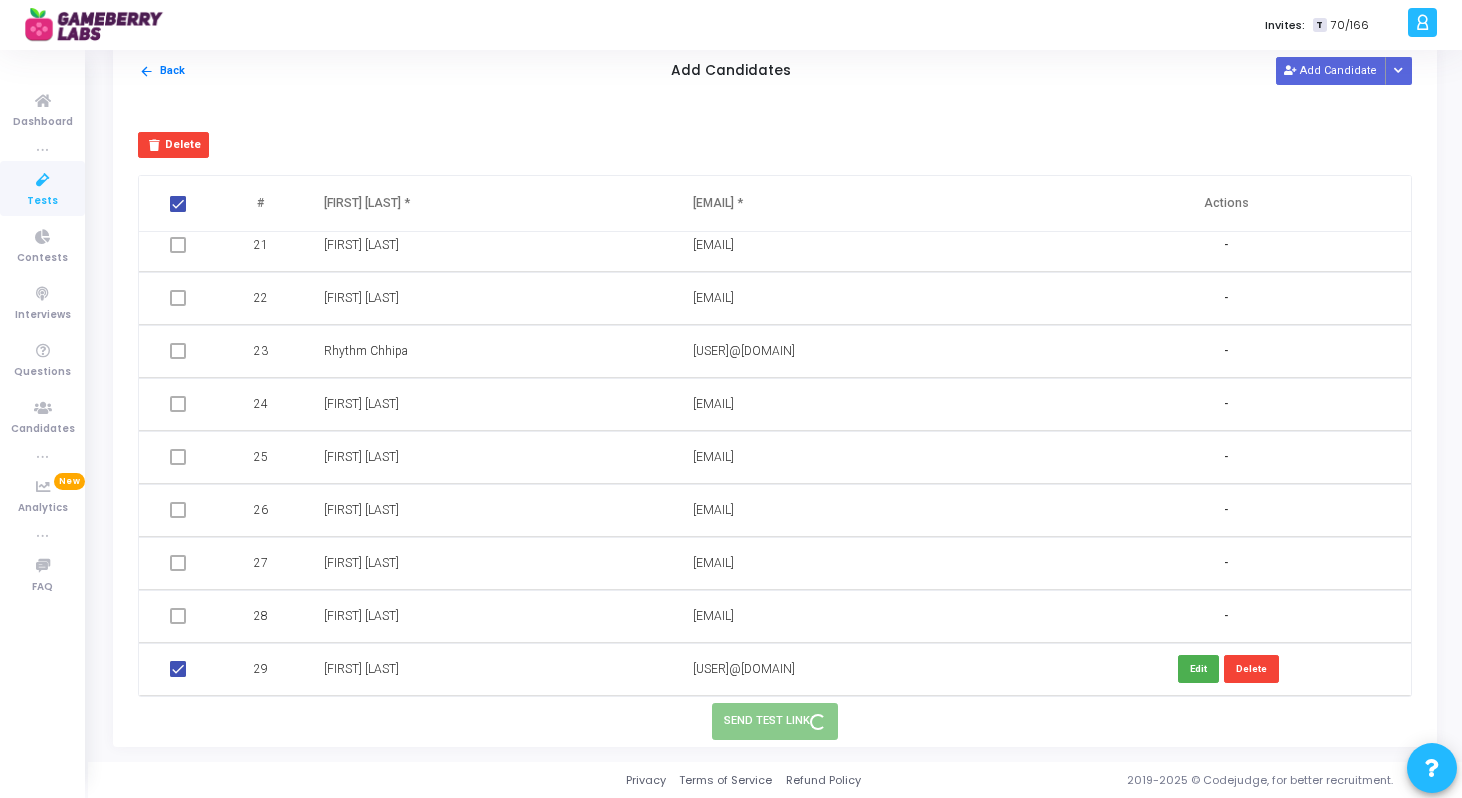 scroll, scrollTop: 0, scrollLeft: 0, axis: both 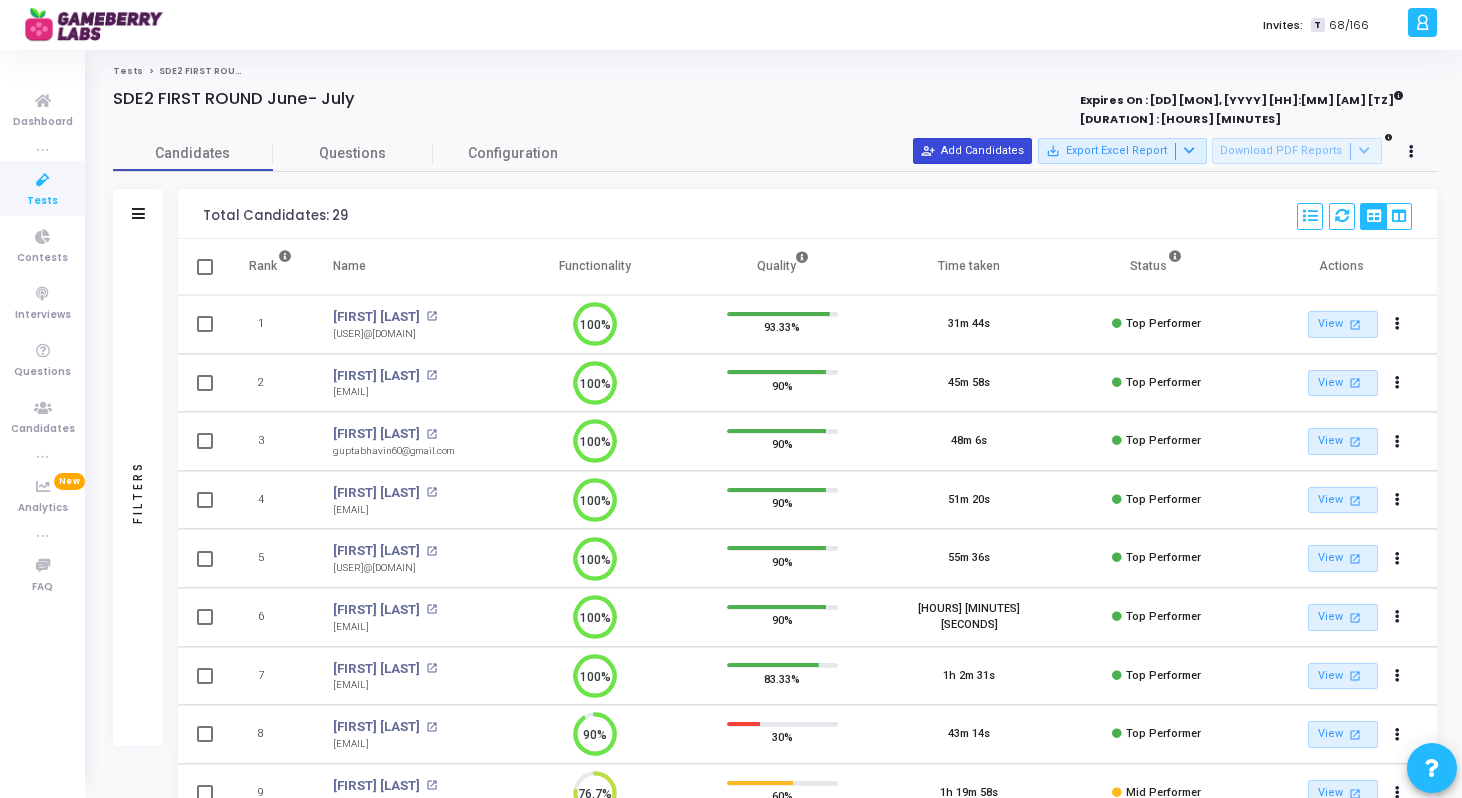 click on "person_add_alt  Add Candidates" at bounding box center [972, 151] 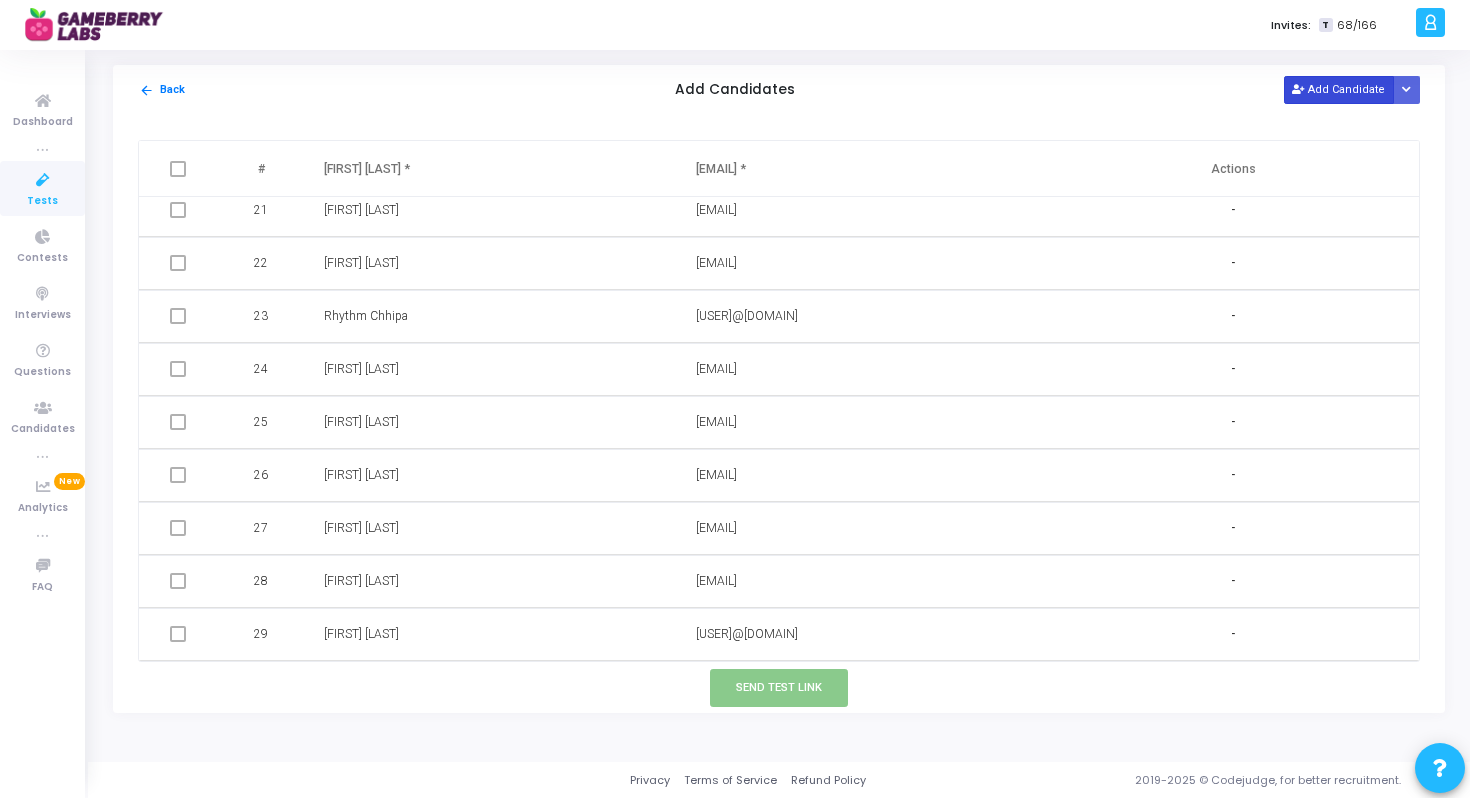 click on "Add Candidate" at bounding box center (1339, 89) 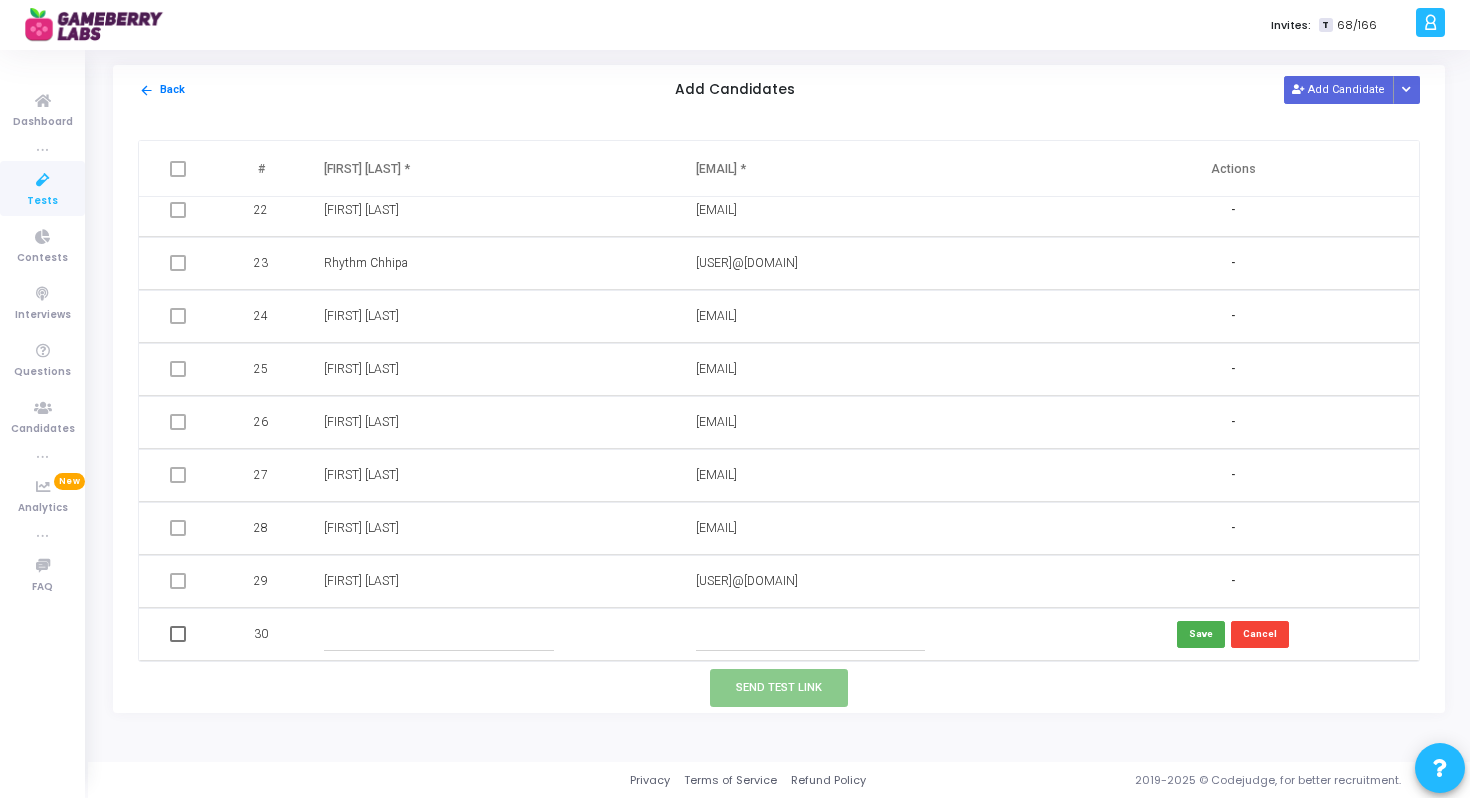 click at bounding box center (810, 634) 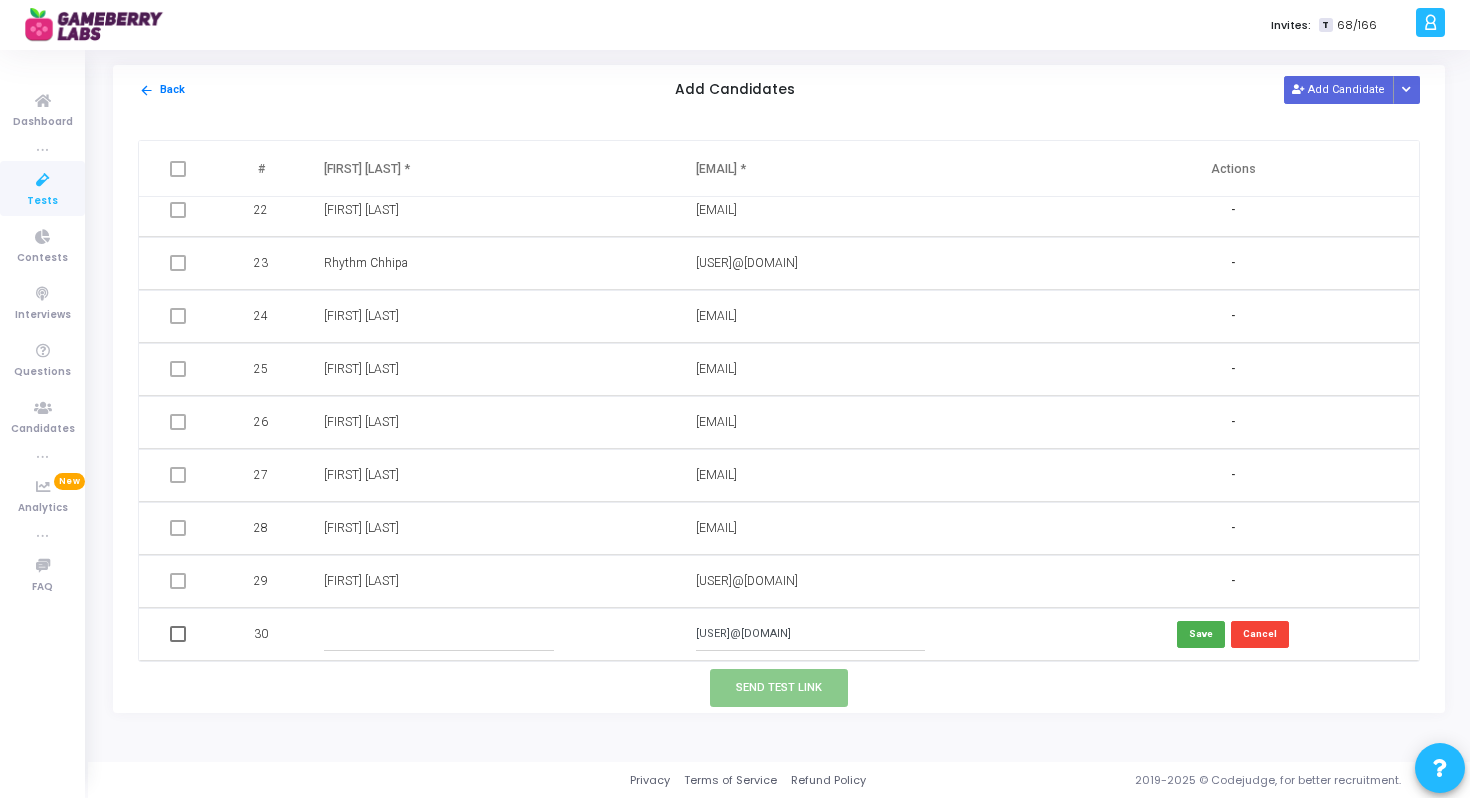 type on "pranaykgupta21@gmail.com" 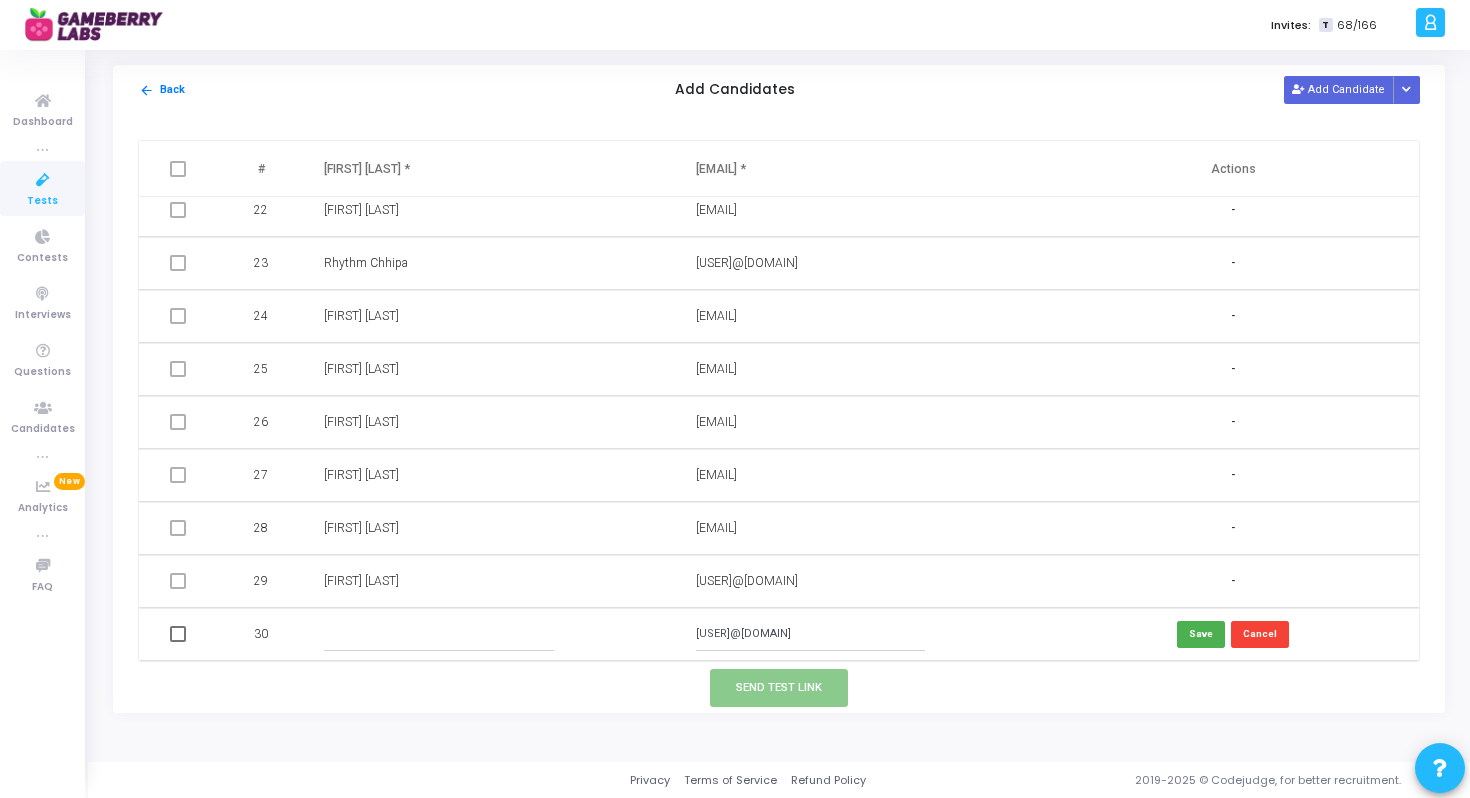 paste on "Pranay kumar Gupta" 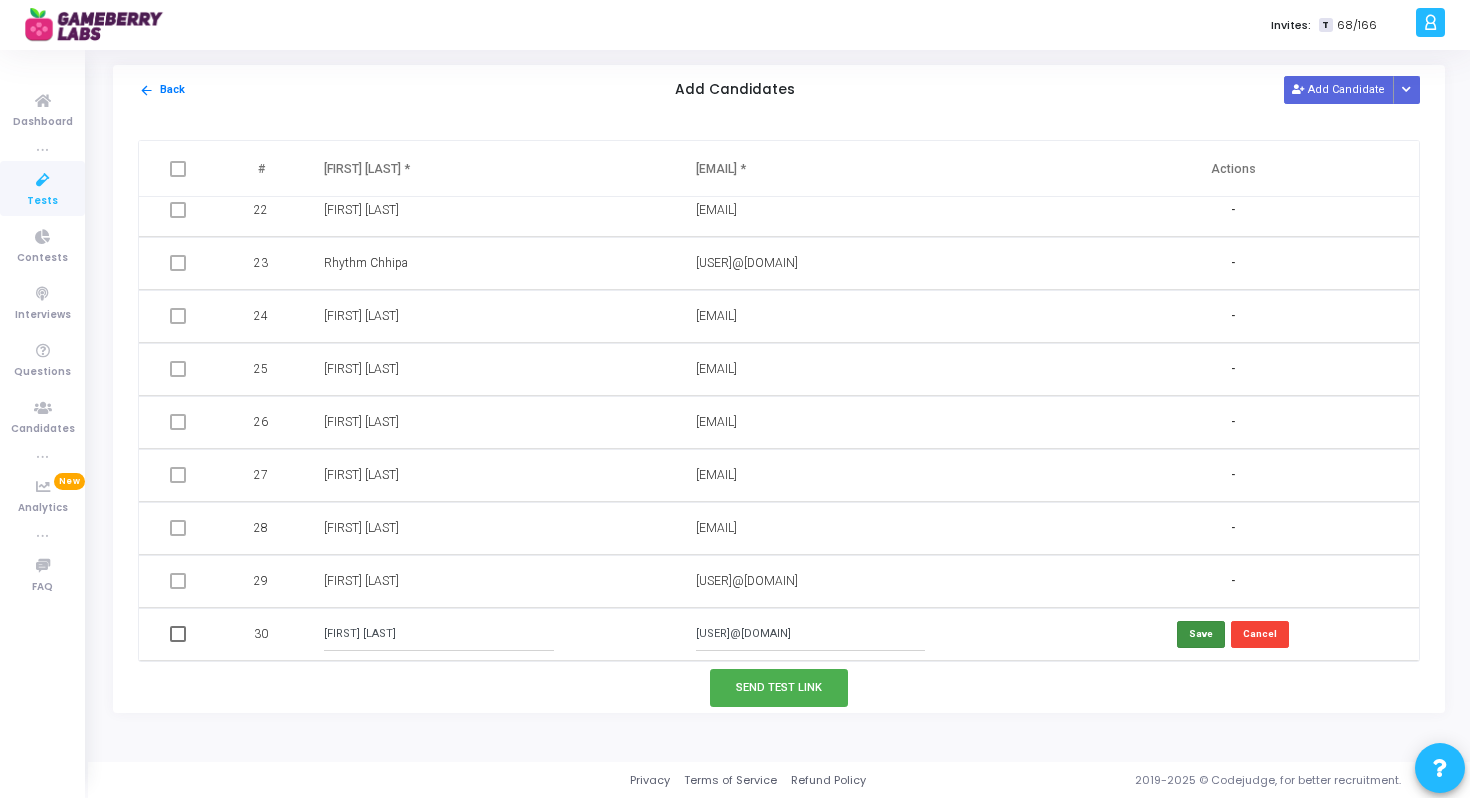 type on "Pranay kumar Gupta" 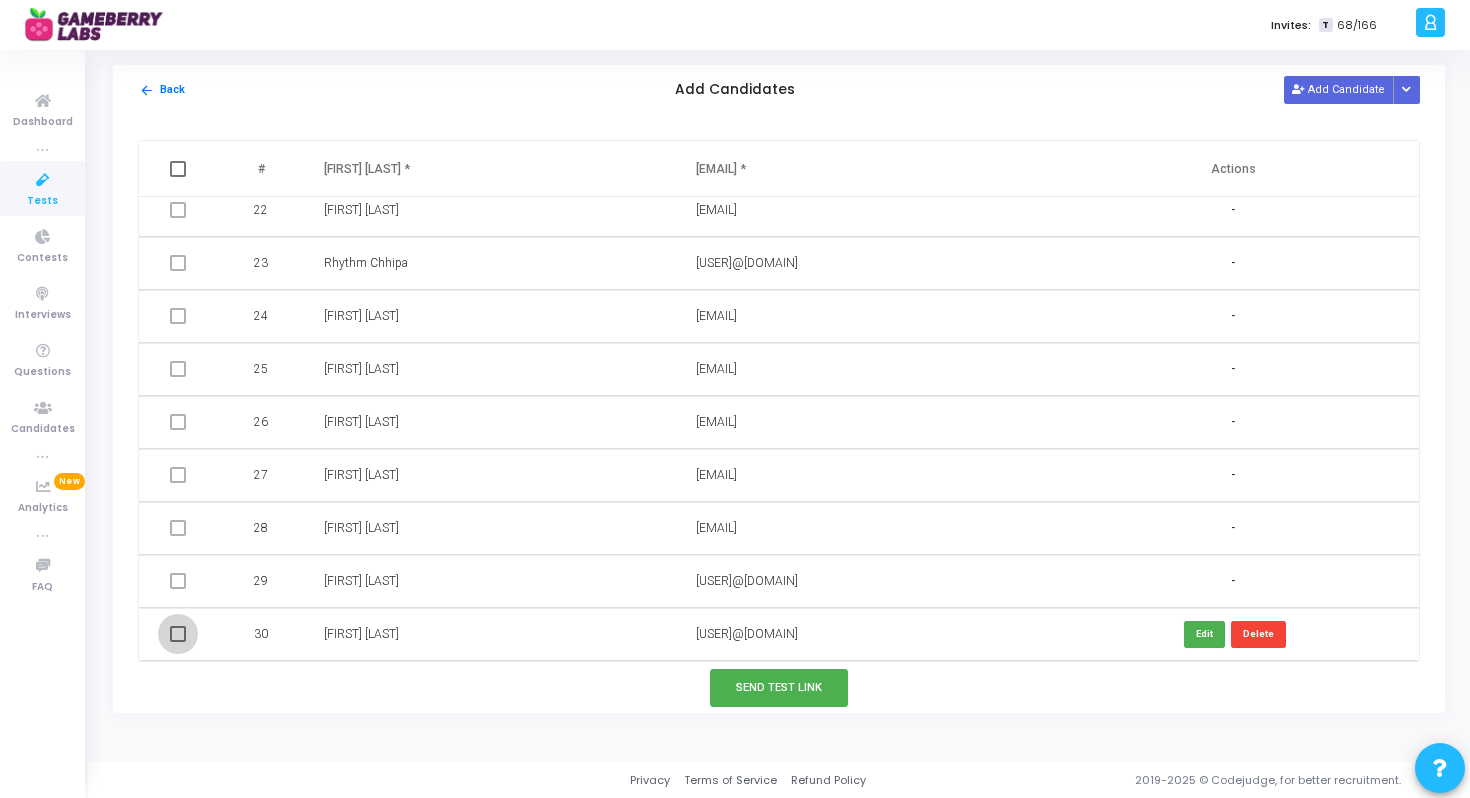 click at bounding box center [178, 634] 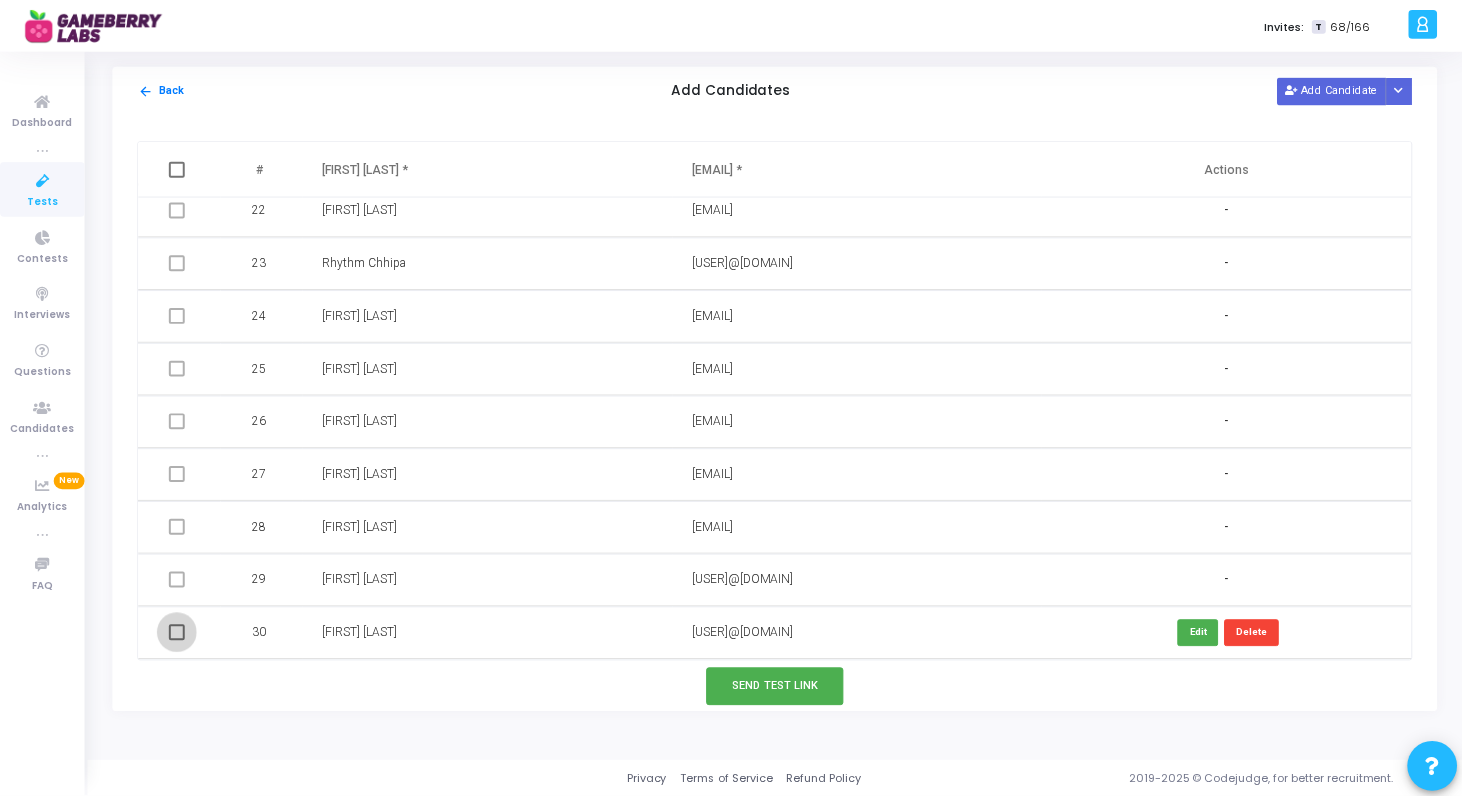 checkbox on "true" 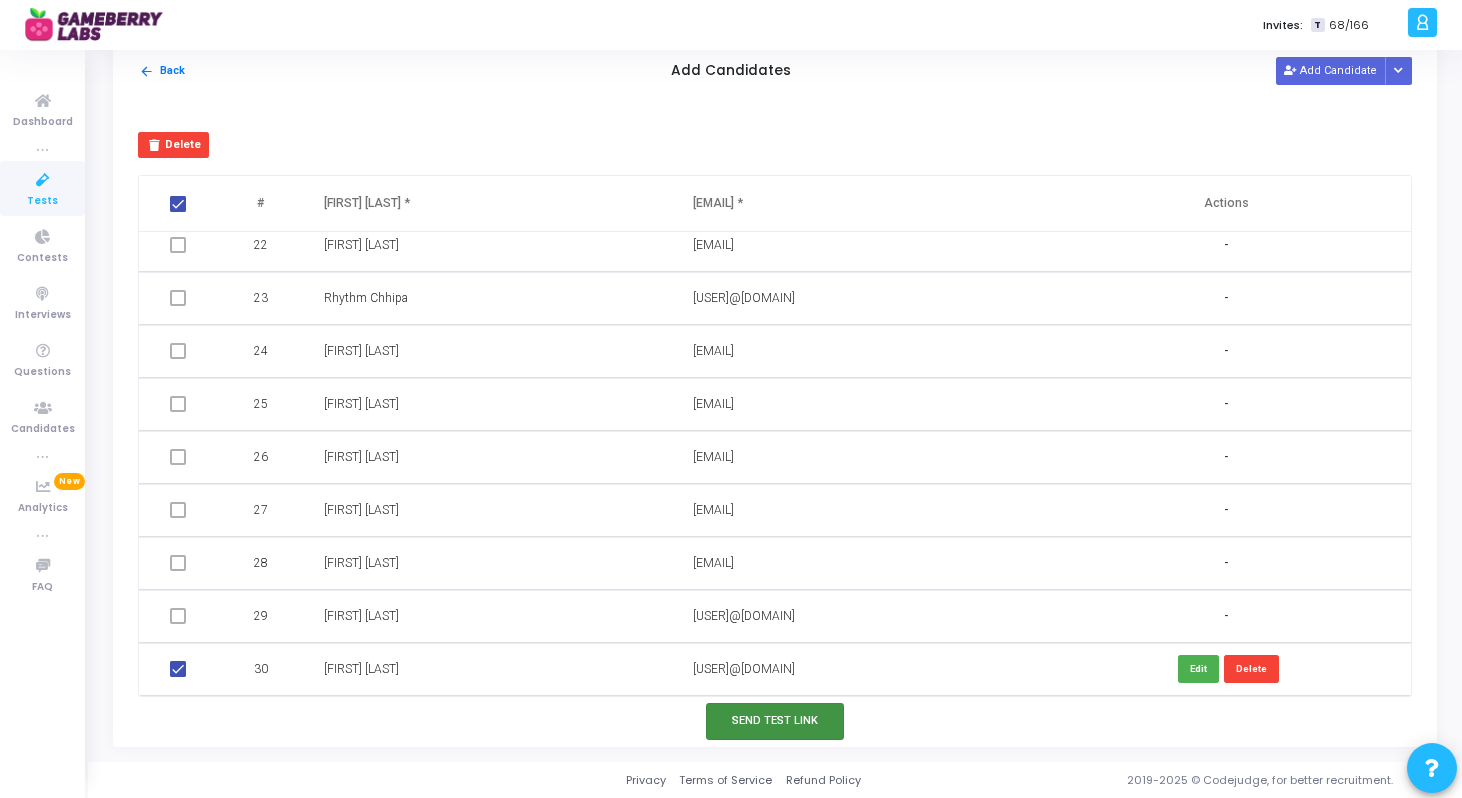 click on "Send Test Link" at bounding box center [775, 721] 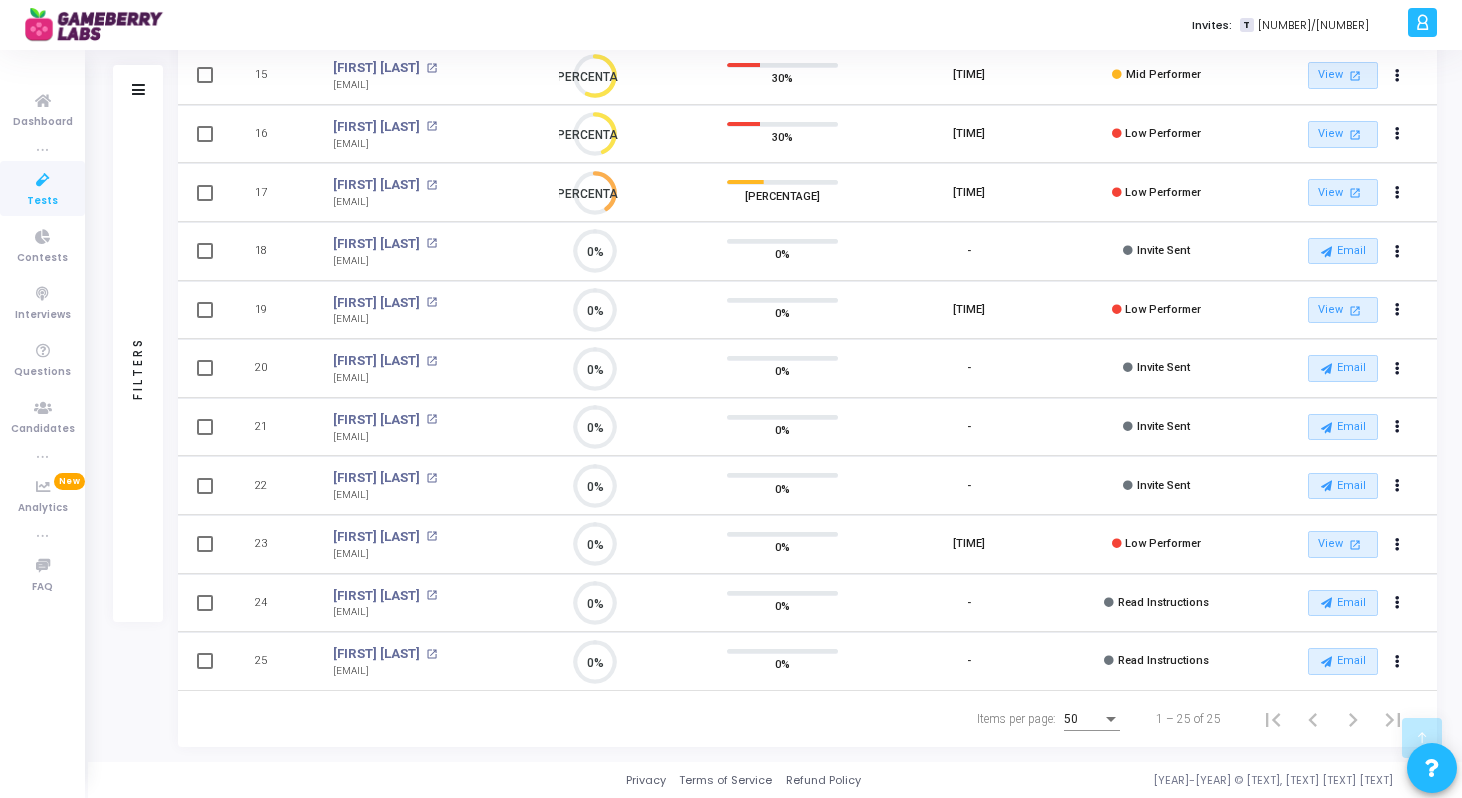 scroll, scrollTop: 1069, scrollLeft: 0, axis: vertical 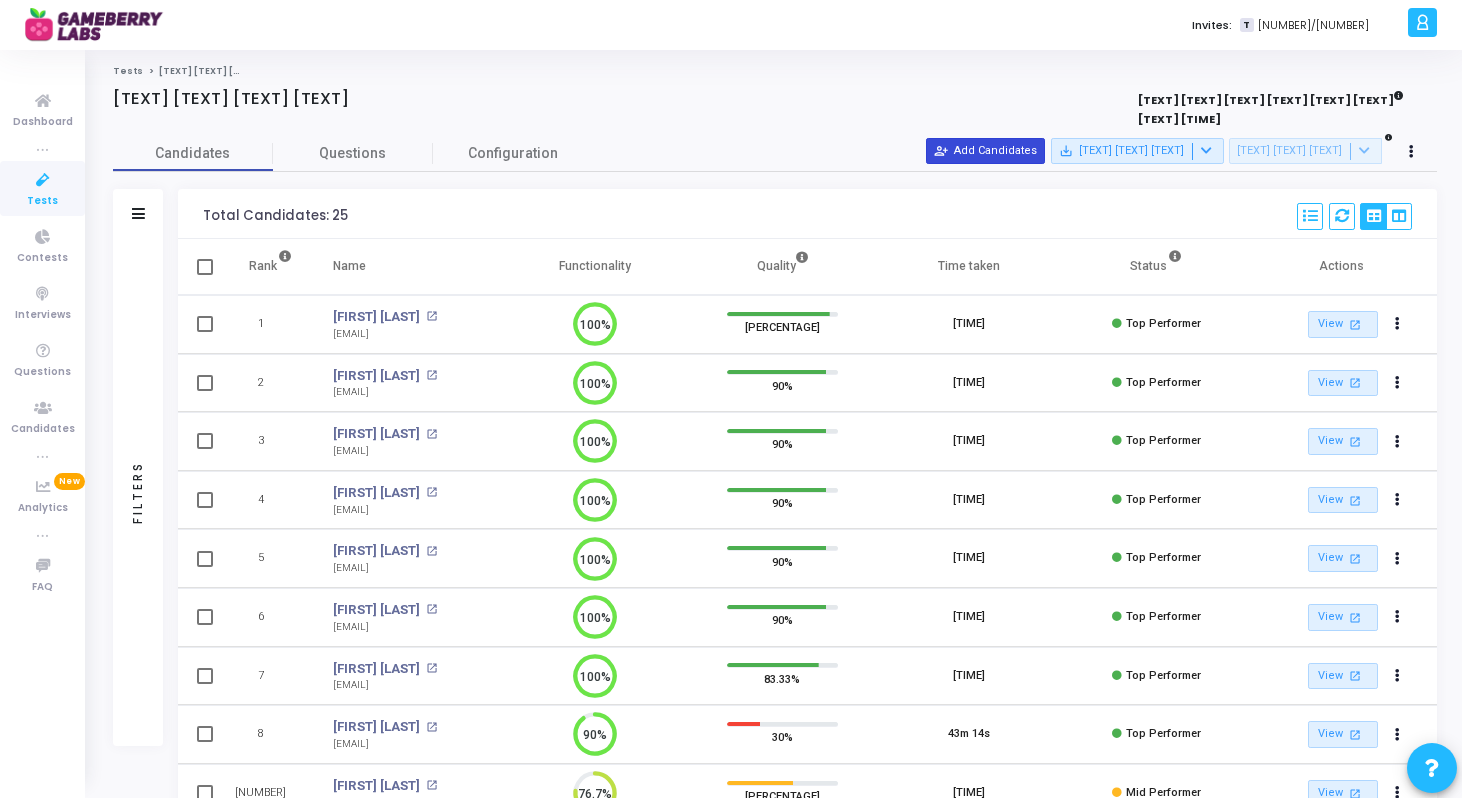 click on "person_add_alt  Add Candidates" at bounding box center (985, 151) 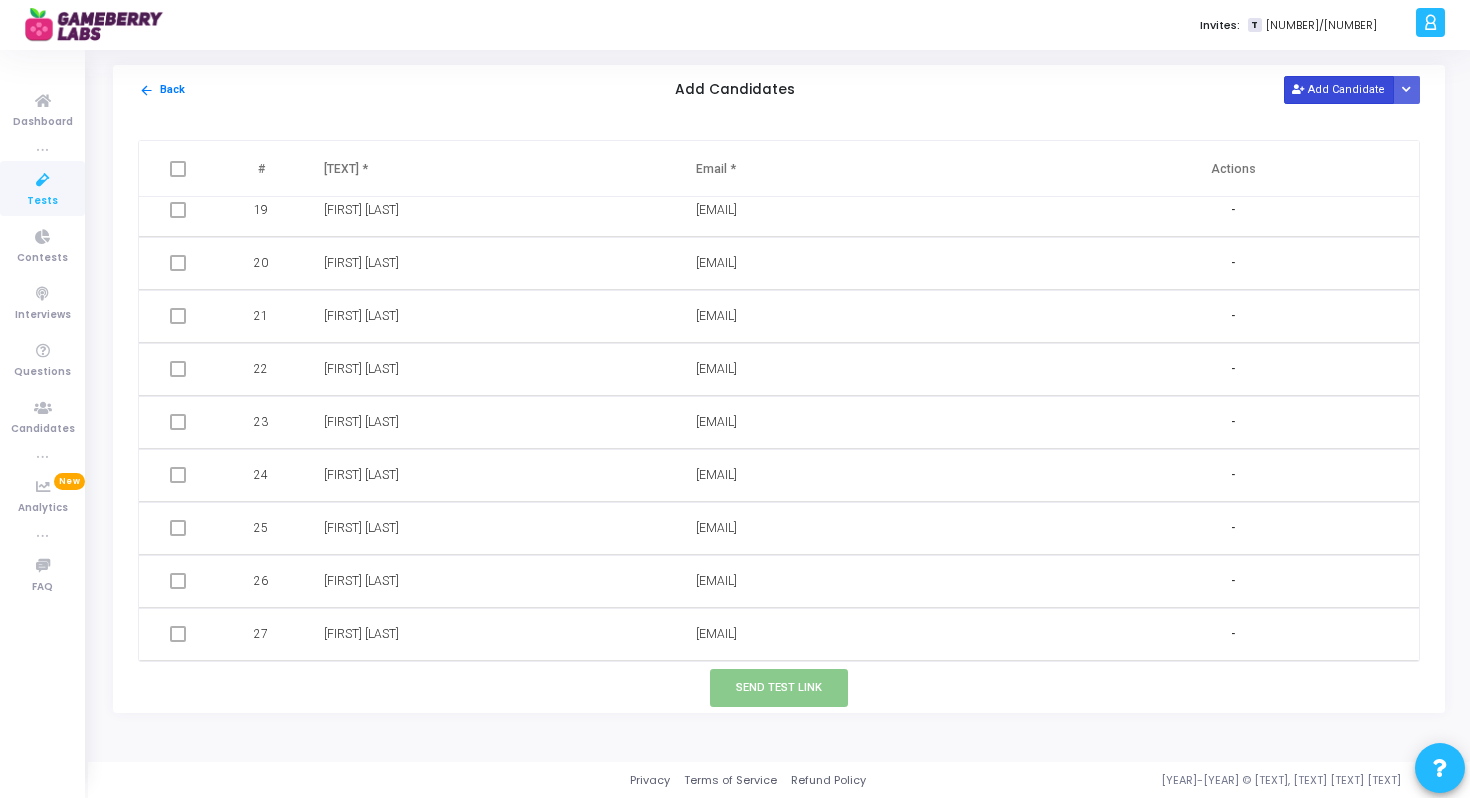 click on "Add Candidate" at bounding box center (1339, 89) 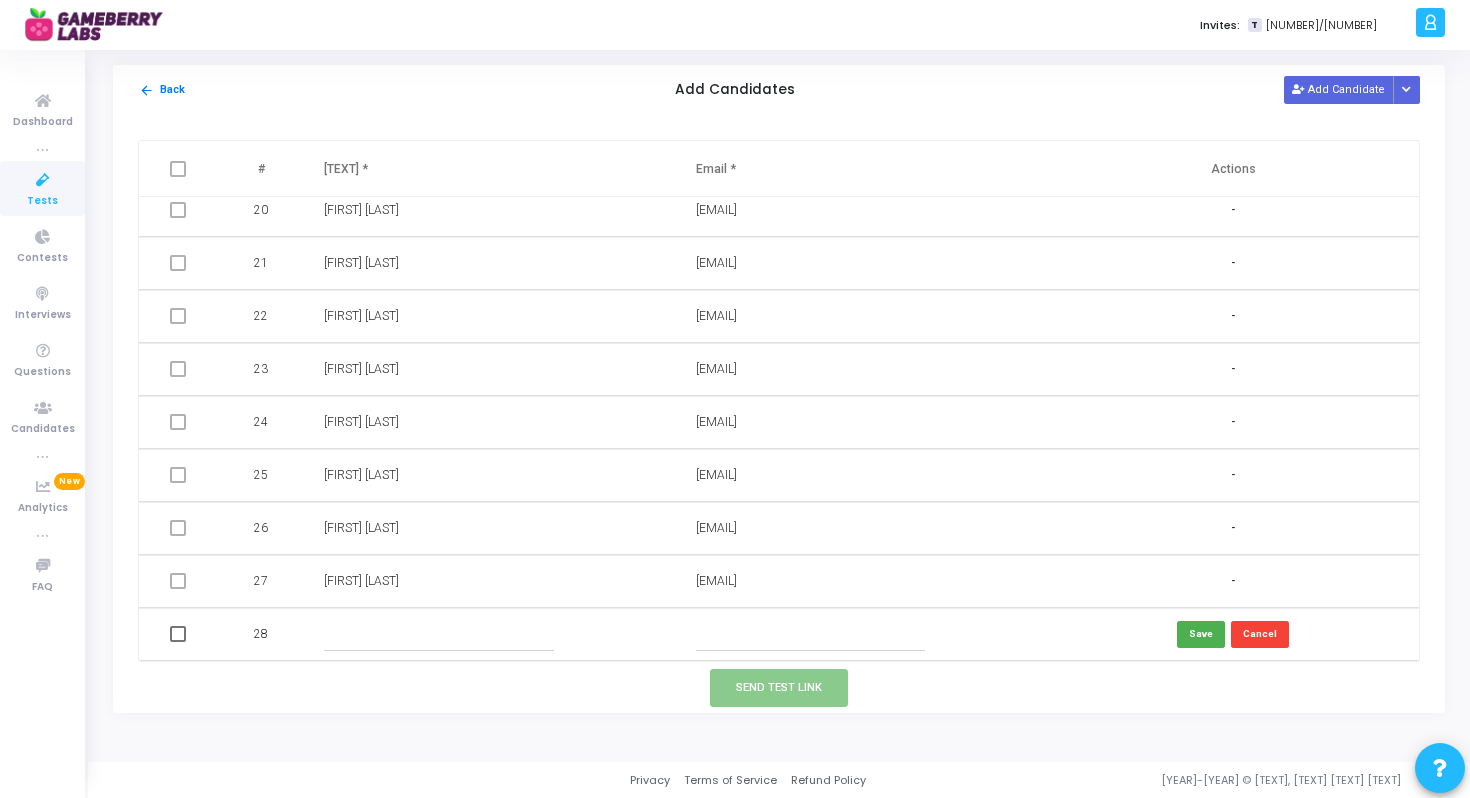 click at bounding box center (810, 634) 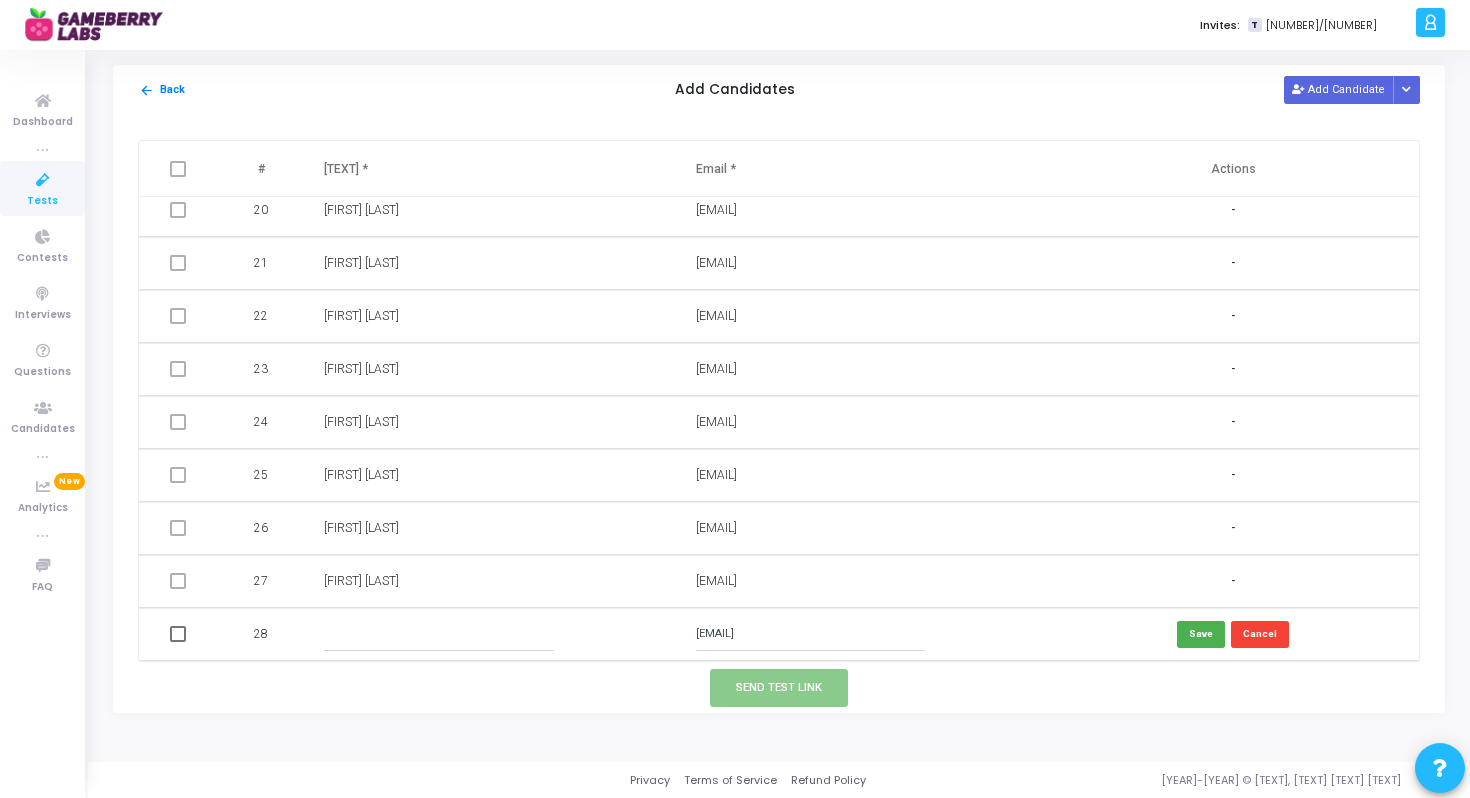 type on "[EMAIL]" 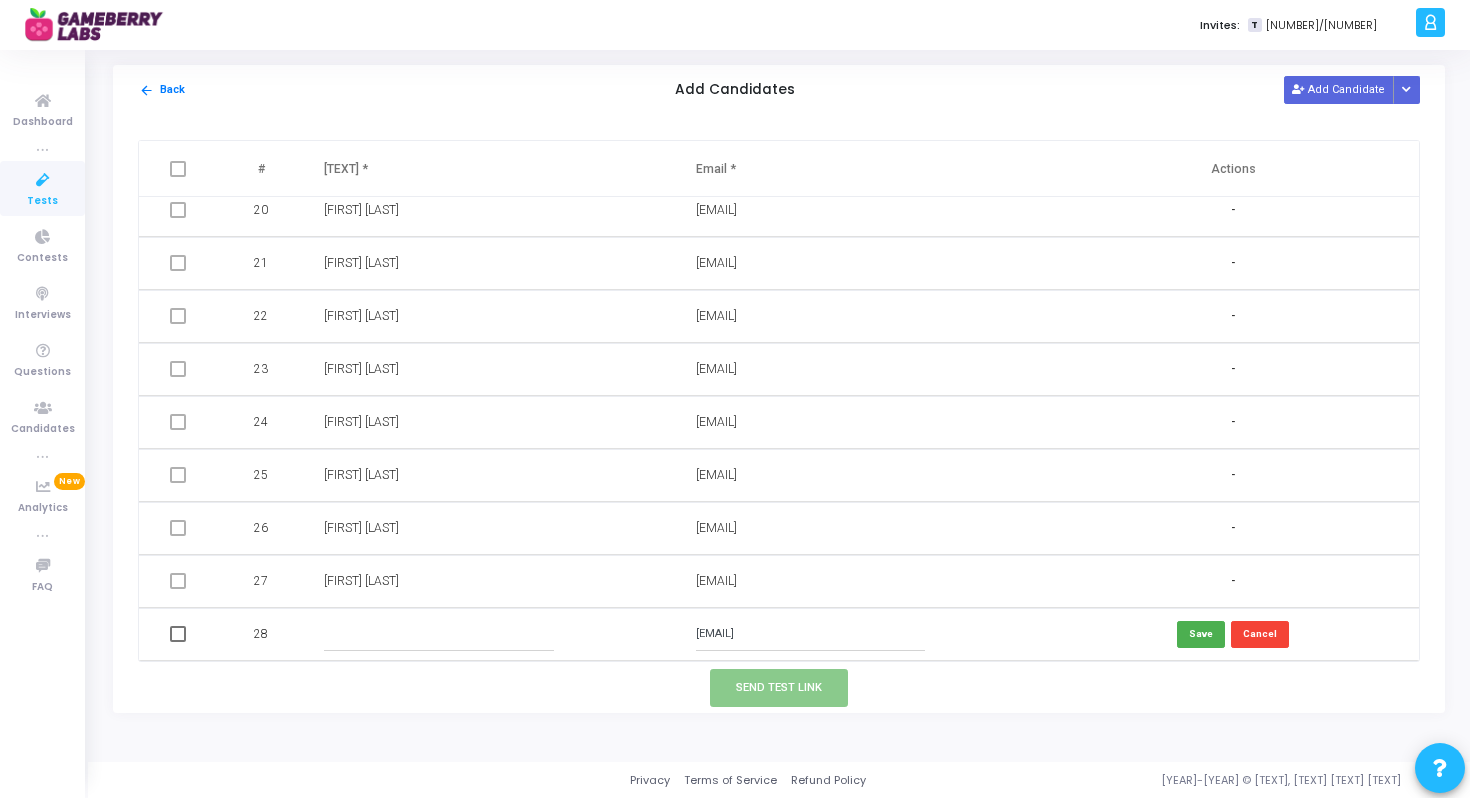 paste on "[FIRST] [LAST]" 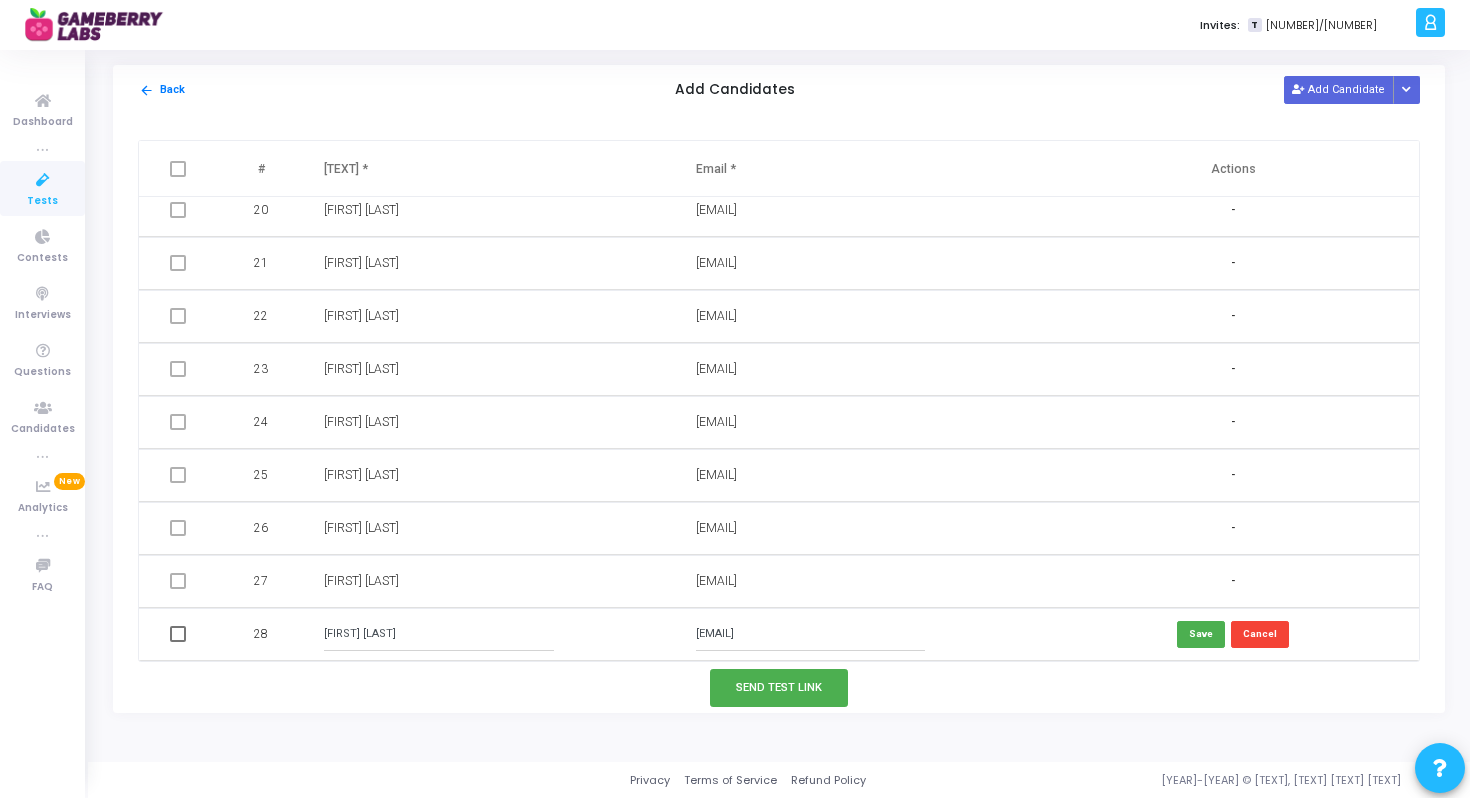 type on "[FIRST] [LAST]" 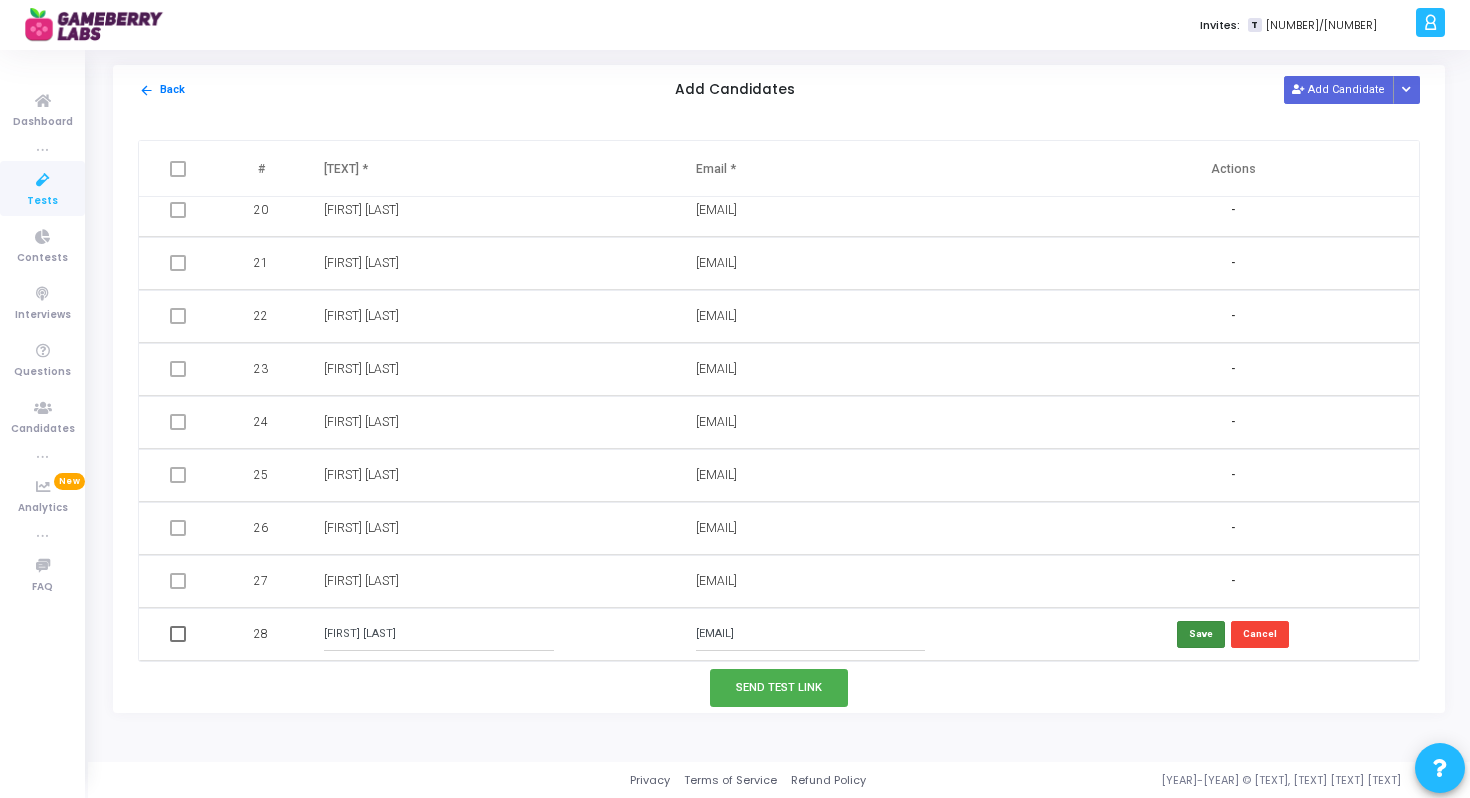 click on "Save" at bounding box center (1201, 634) 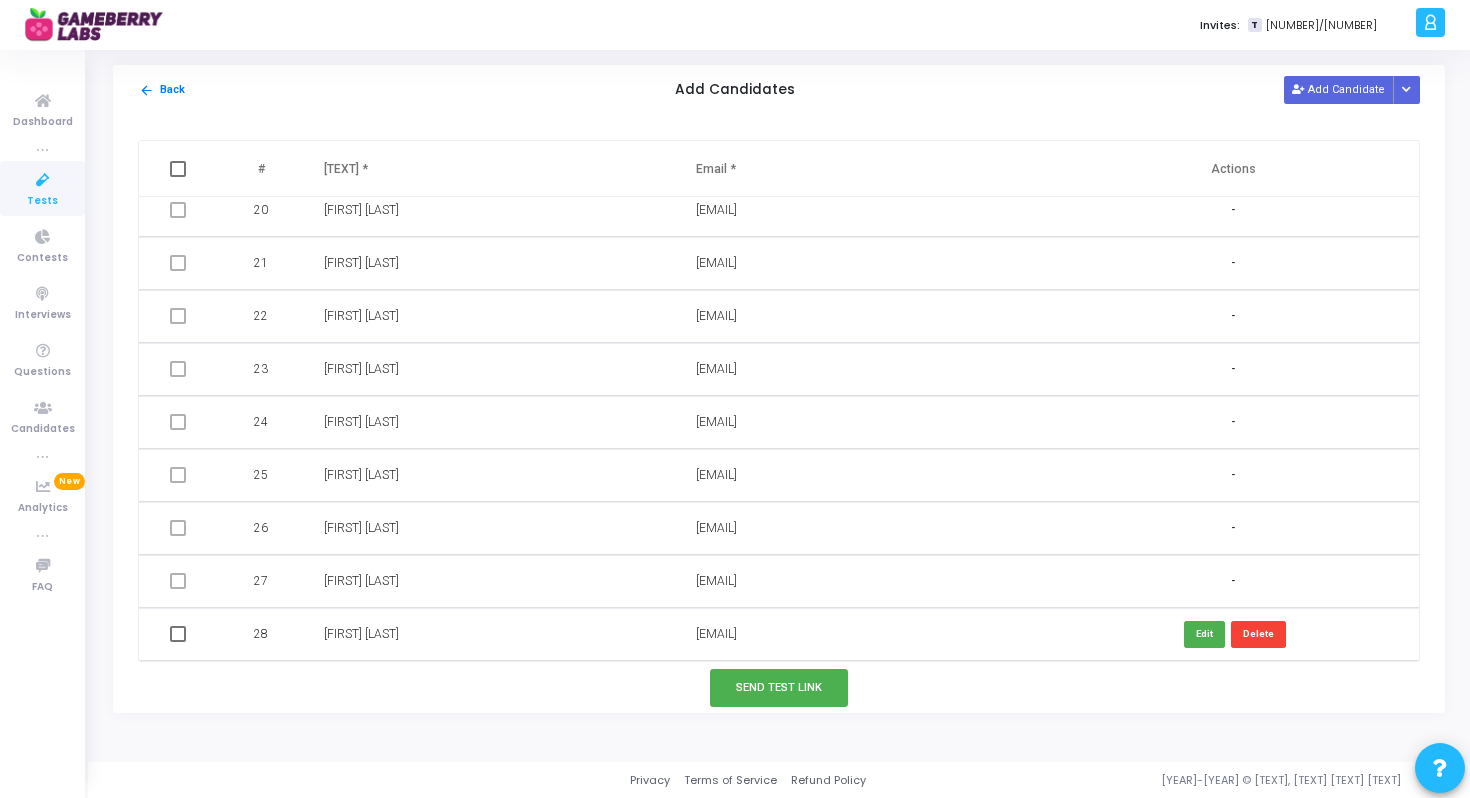 click at bounding box center (178, 634) 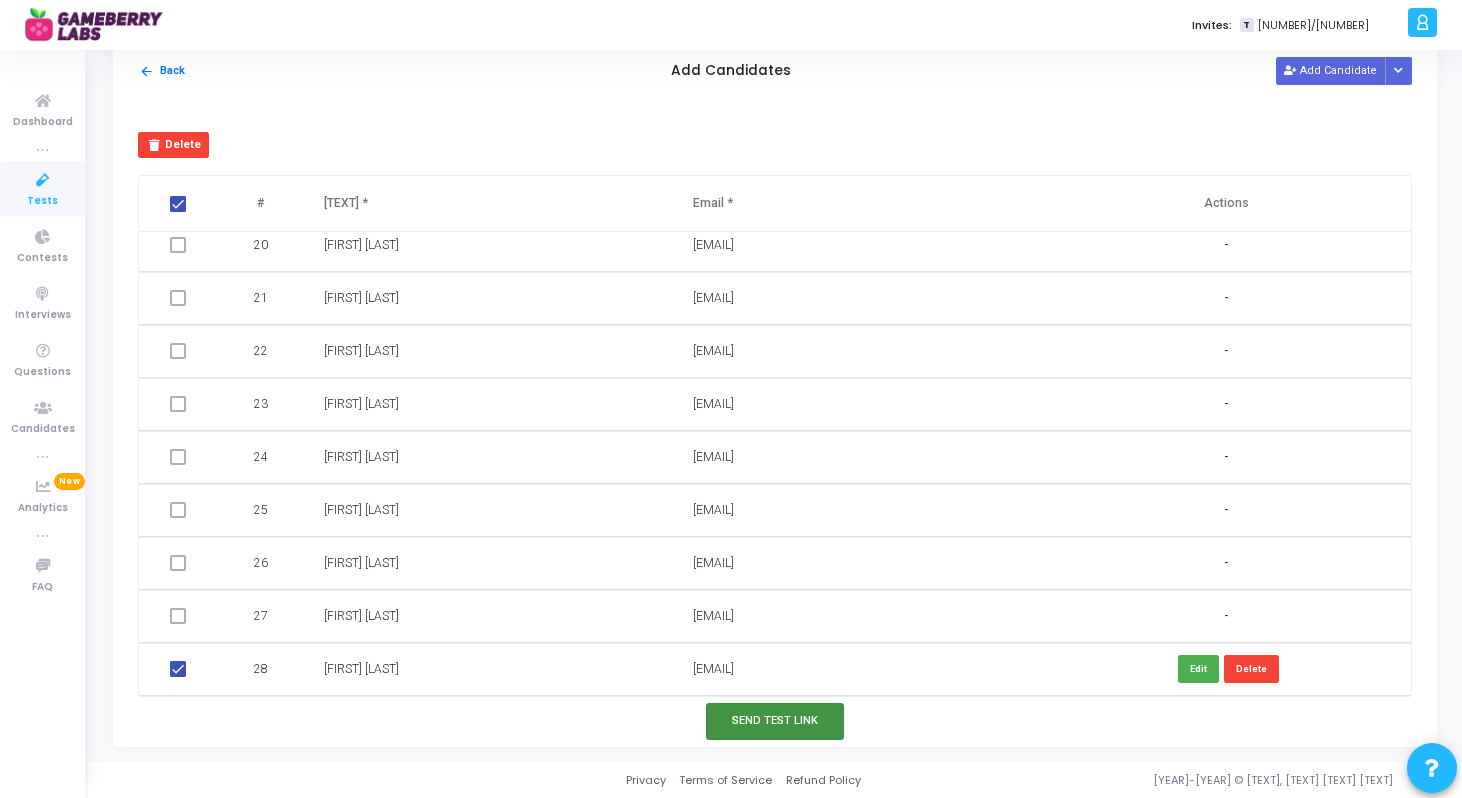 click on "Send Test Link" at bounding box center [775, 721] 